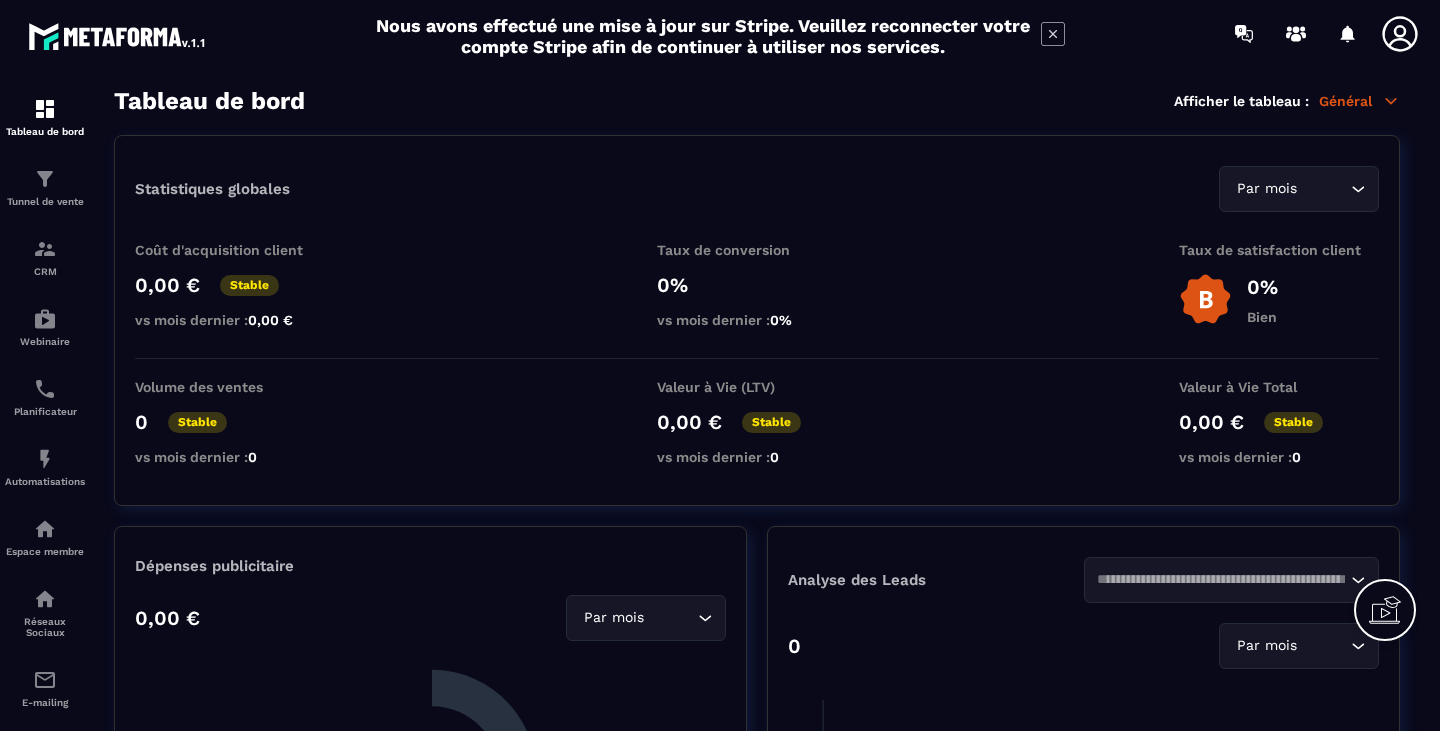 scroll, scrollTop: 0, scrollLeft: 0, axis: both 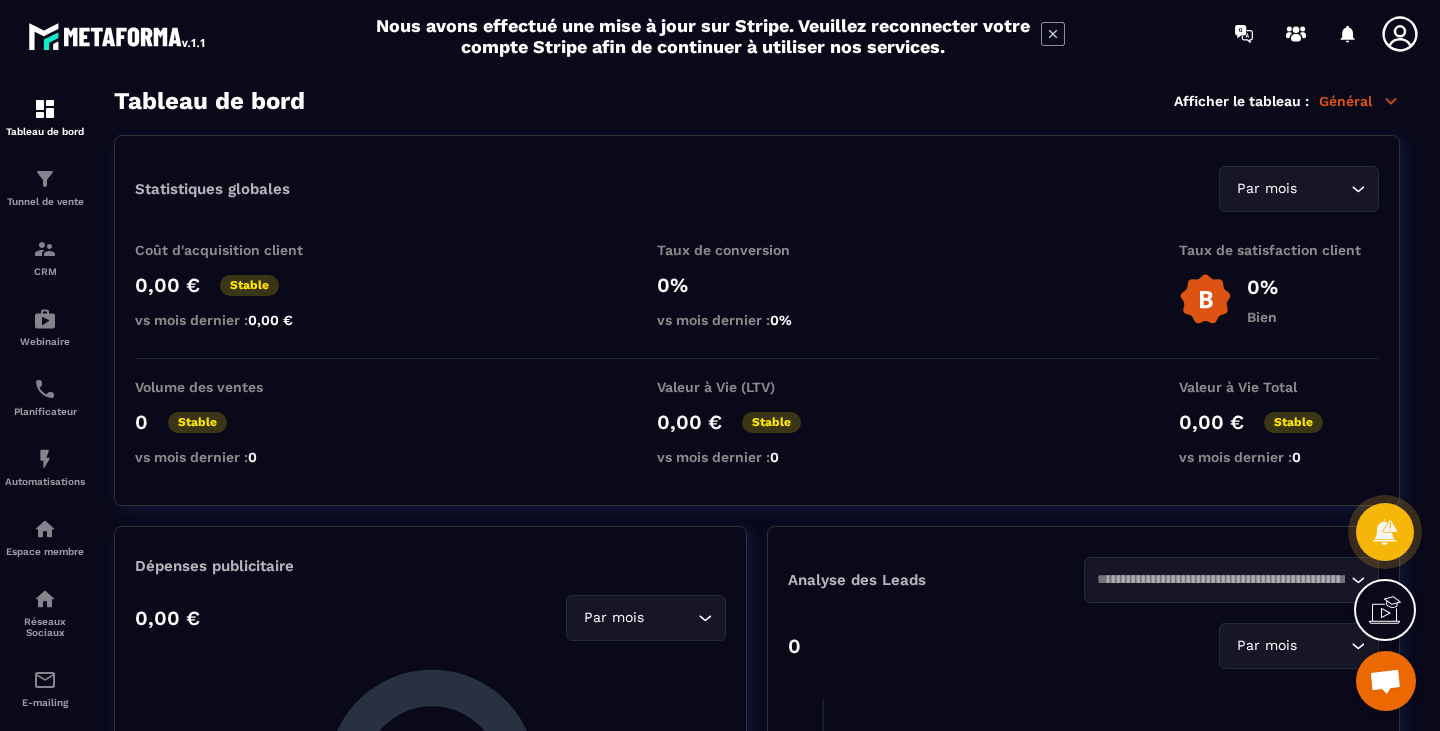 click on "Nous avons effectué une mise à jour sur Stripe. Veuillez reconnecter votre compte Stripe afin de continuer à utiliser nos services." at bounding box center [703, 36] 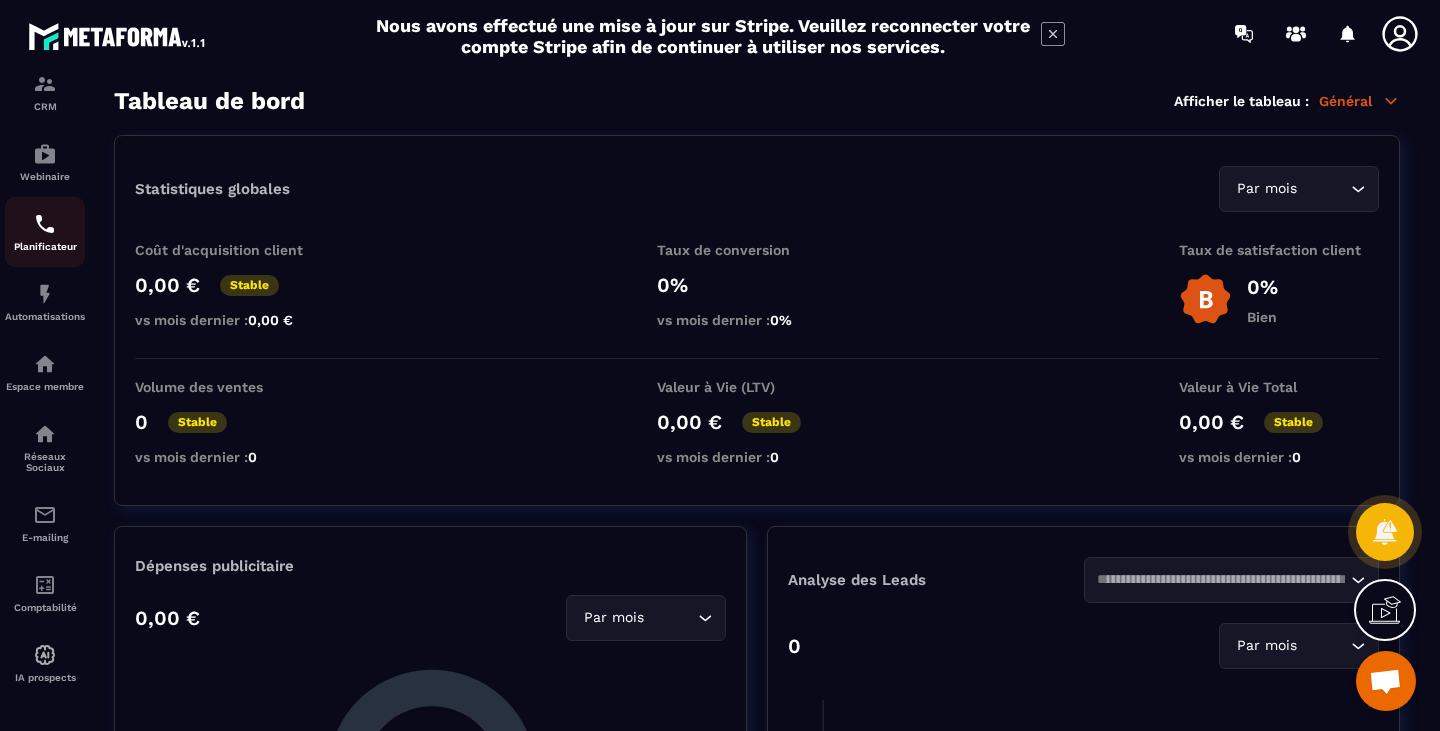 scroll, scrollTop: 177, scrollLeft: 0, axis: vertical 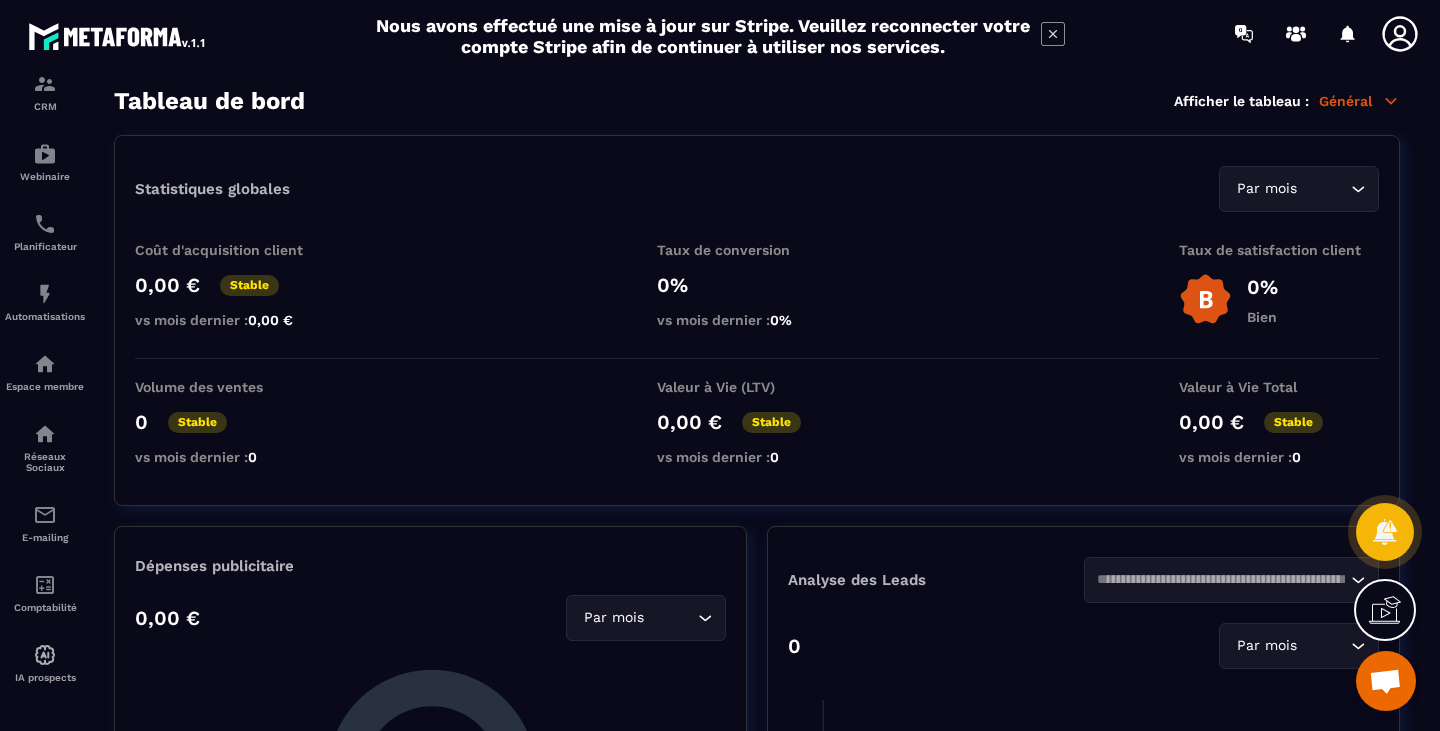 click at bounding box center [1327, 34] 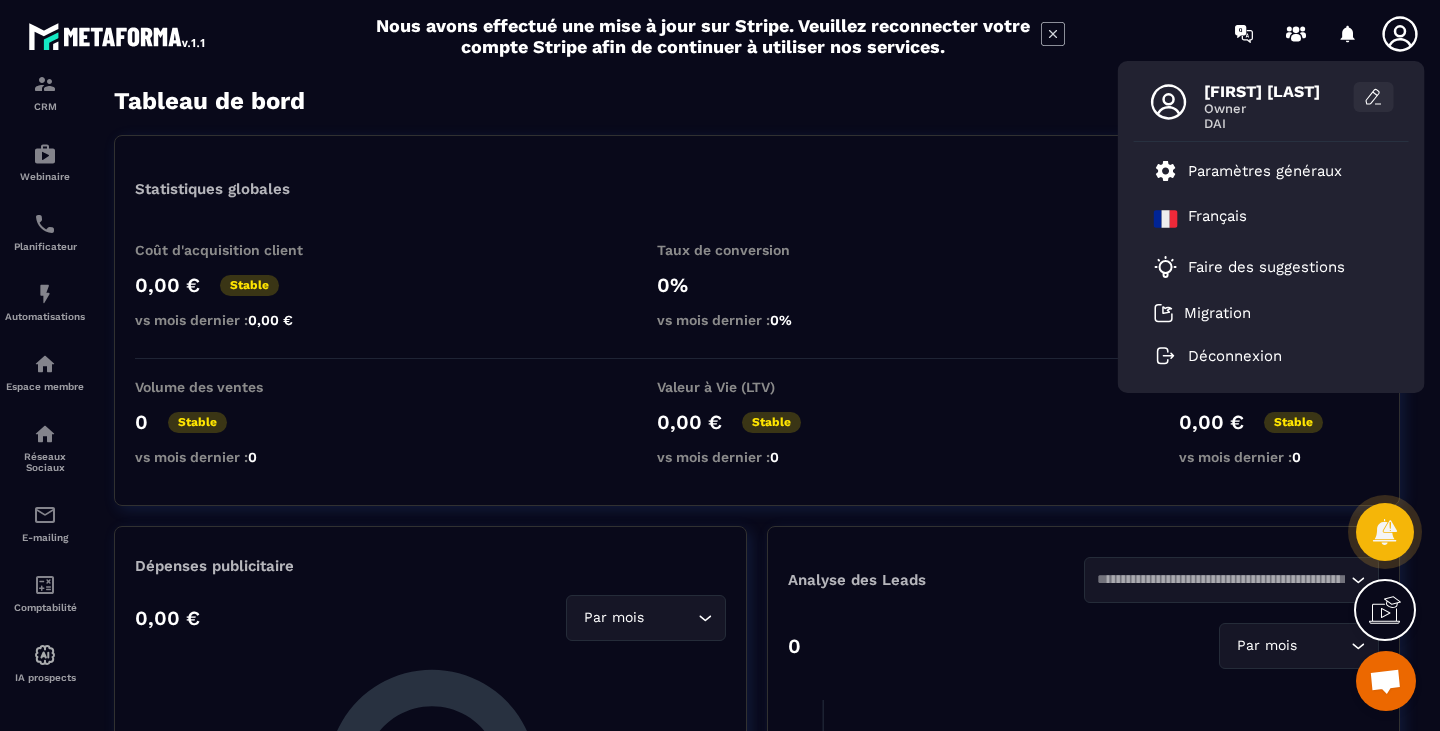 click 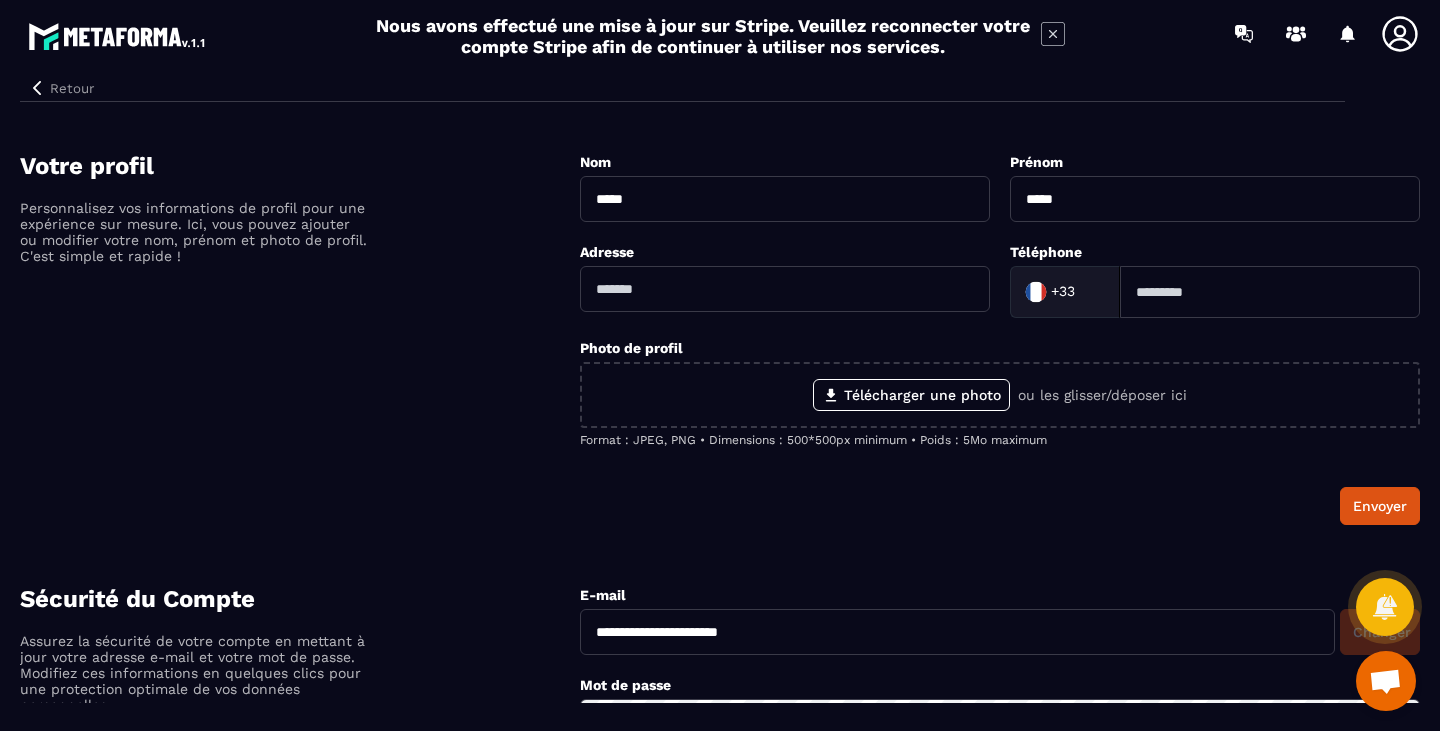 scroll, scrollTop: 0, scrollLeft: 0, axis: both 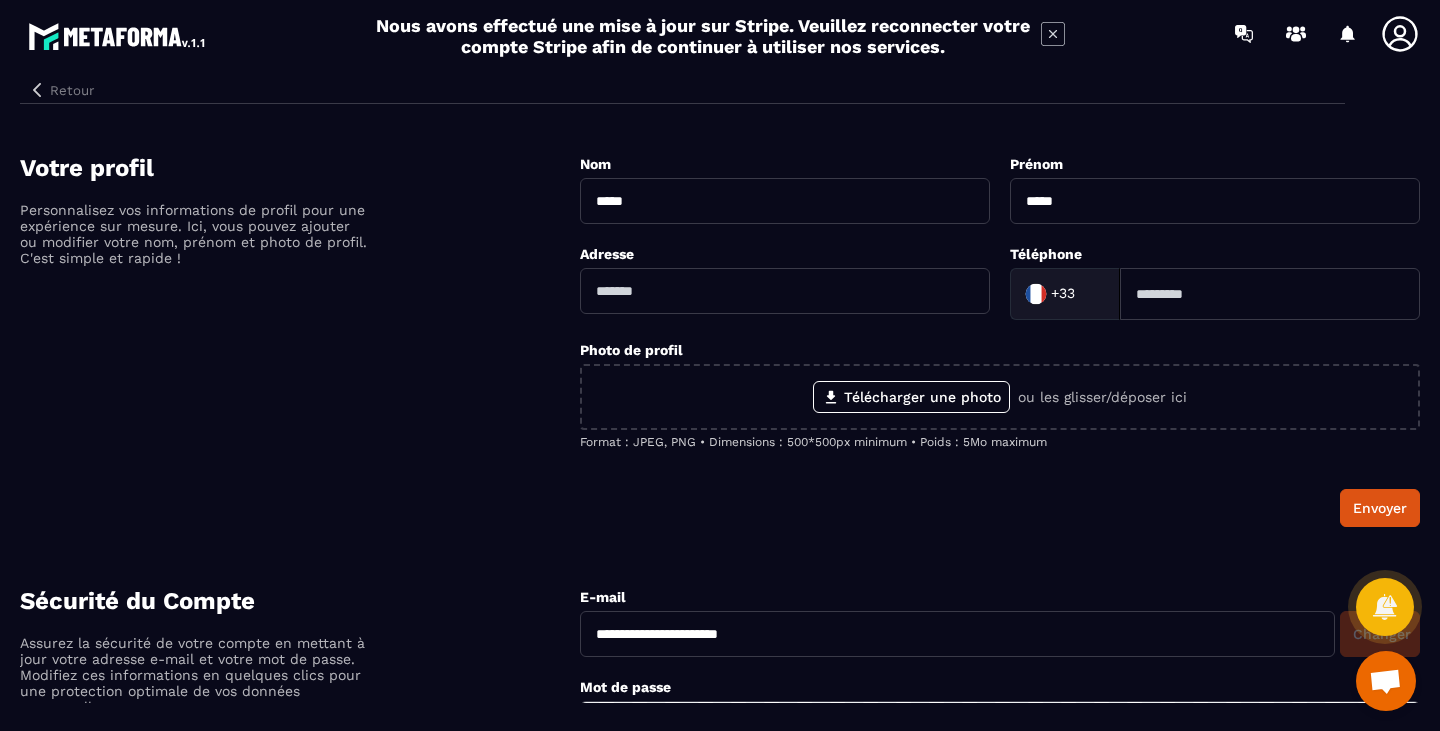 click on "Retour" at bounding box center (61, 90) 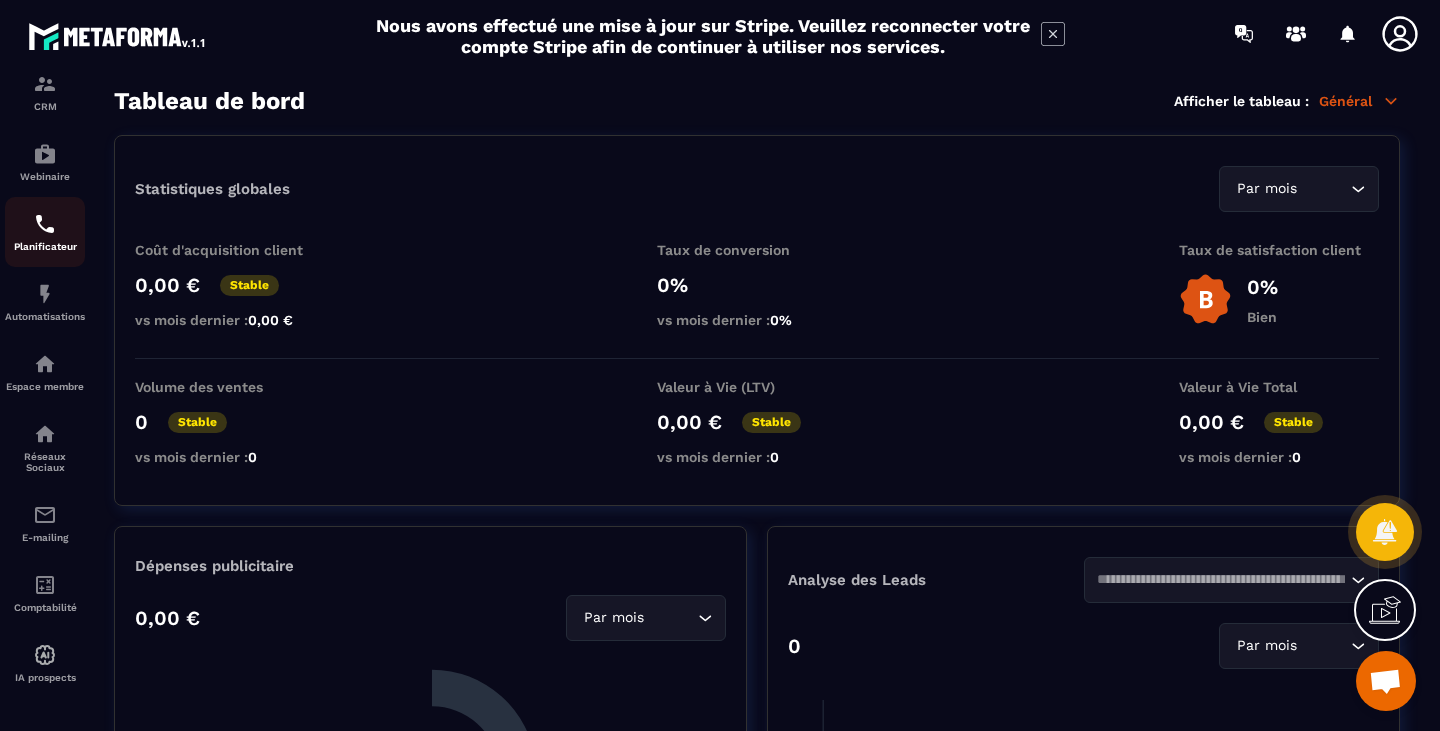 scroll, scrollTop: 177, scrollLeft: 0, axis: vertical 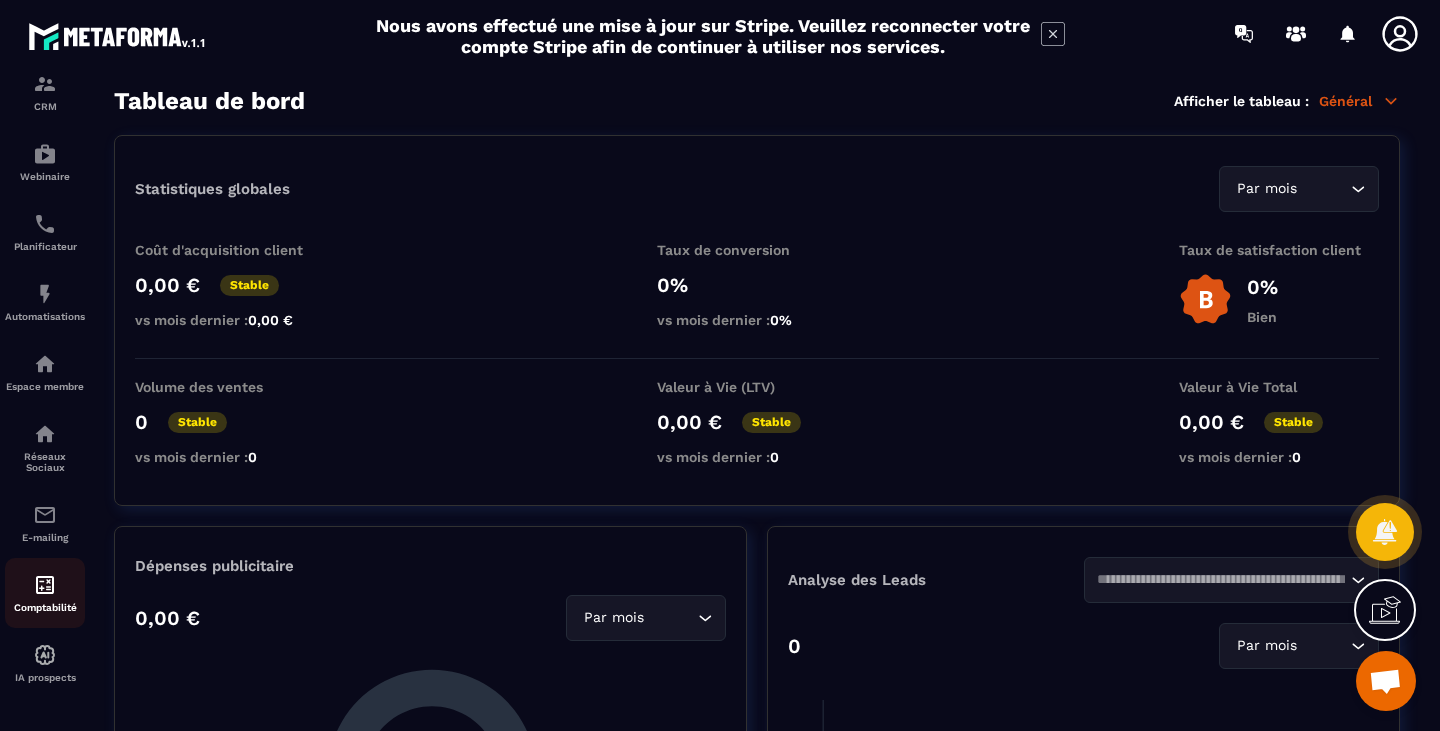 click on "Comptabilité" at bounding box center [45, 593] 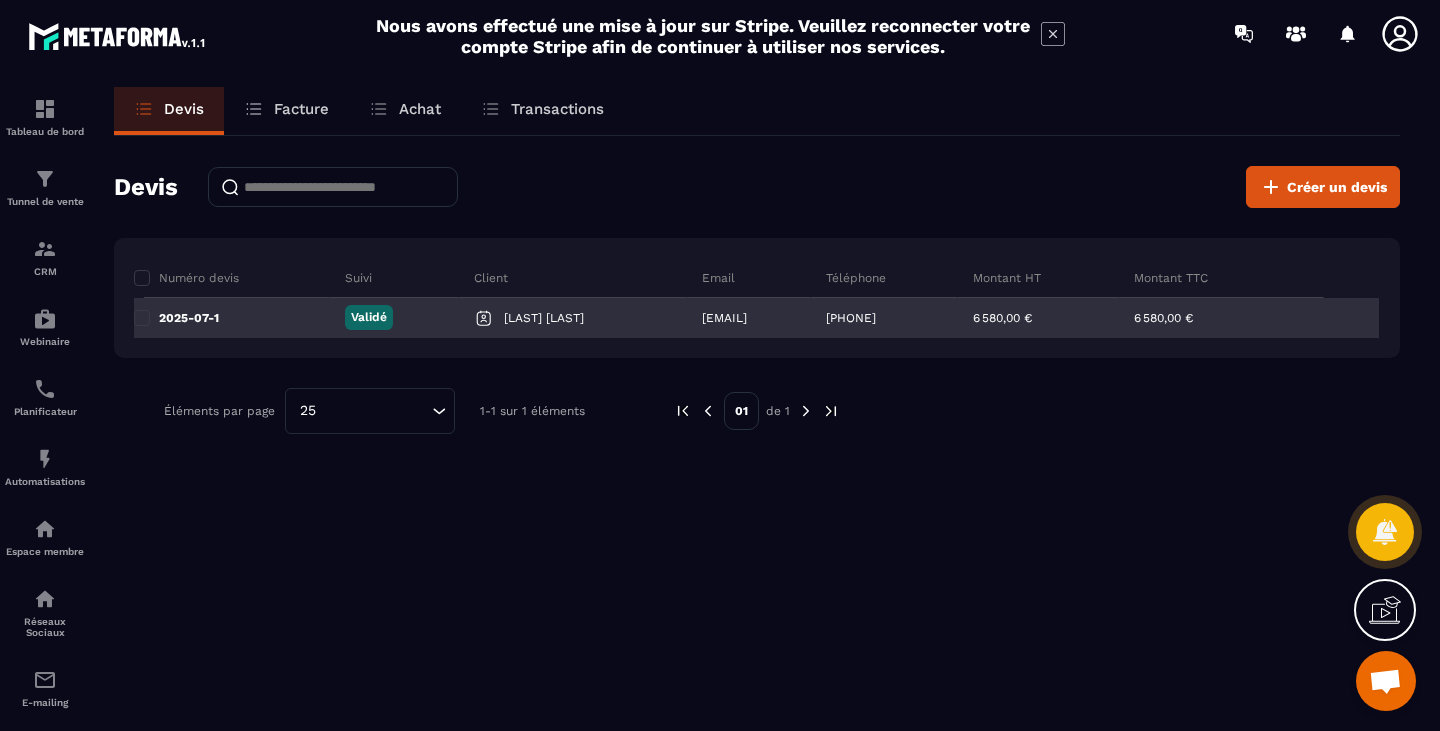click on "2025-07-1" at bounding box center [232, 318] 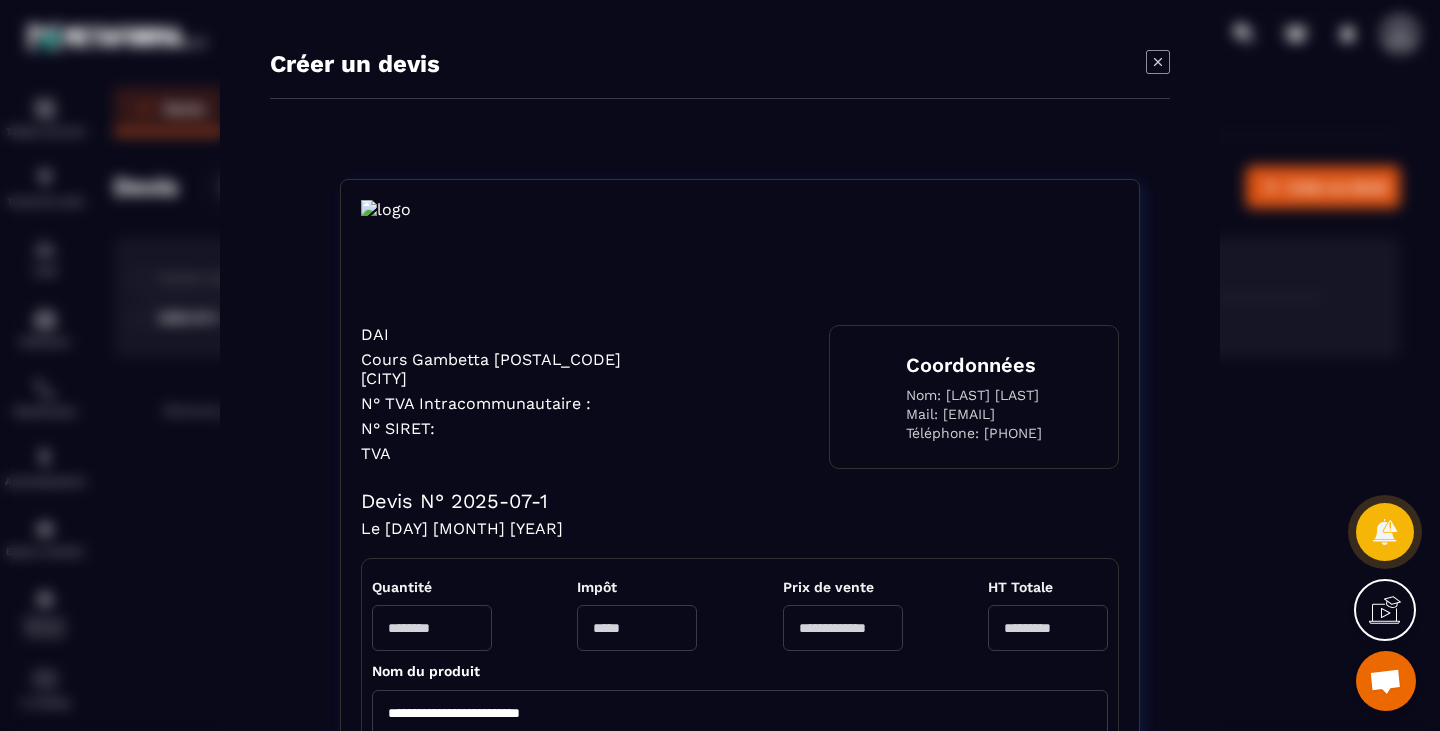 click 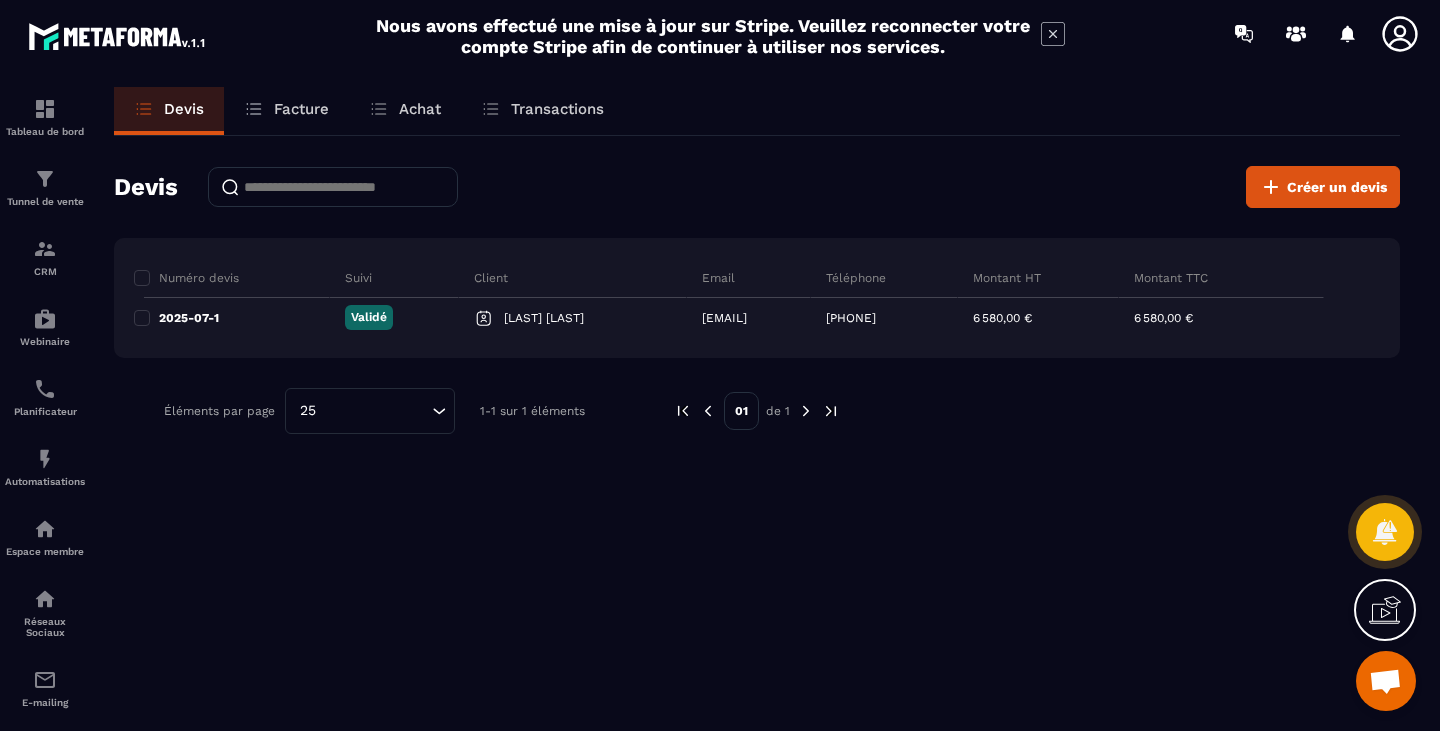 click on "Facture" at bounding box center (301, 109) 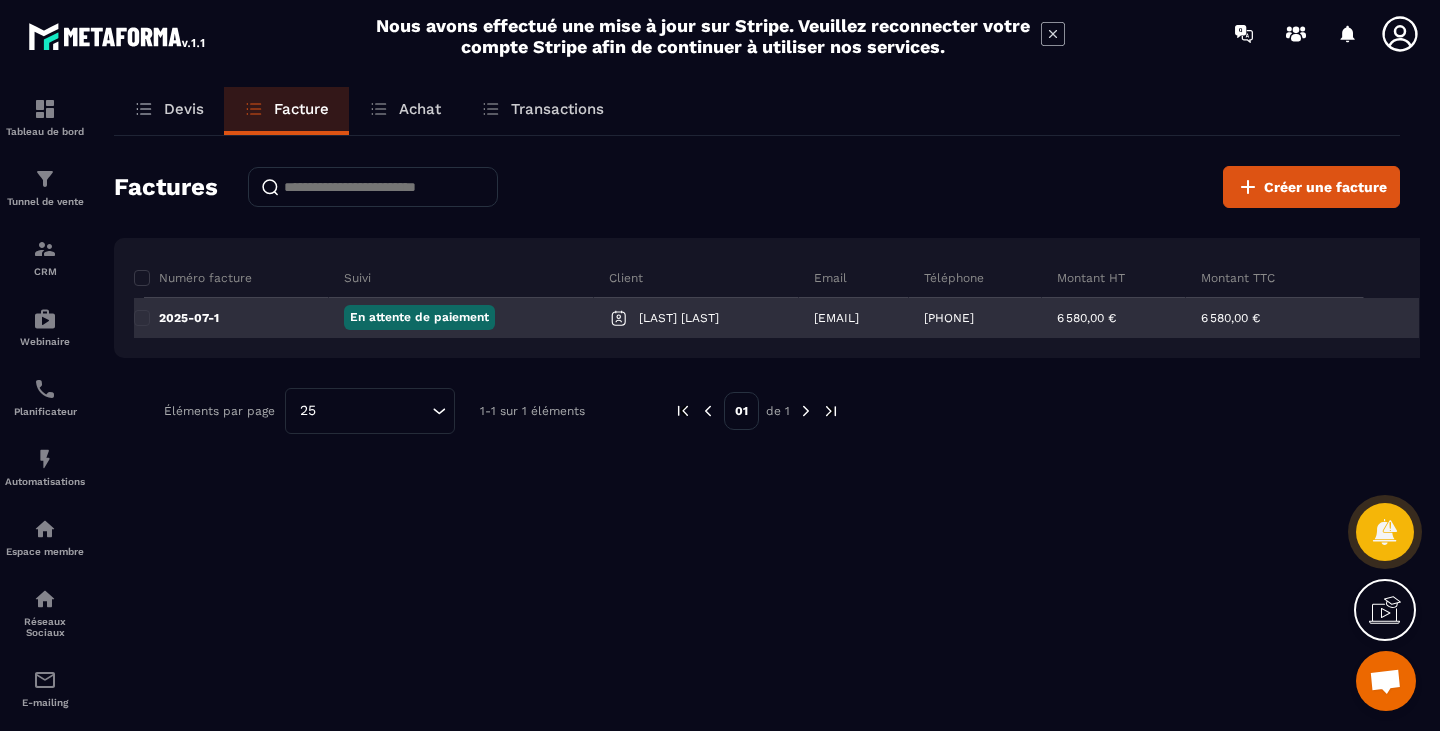 click on "En attente de paiement" at bounding box center (461, 318) 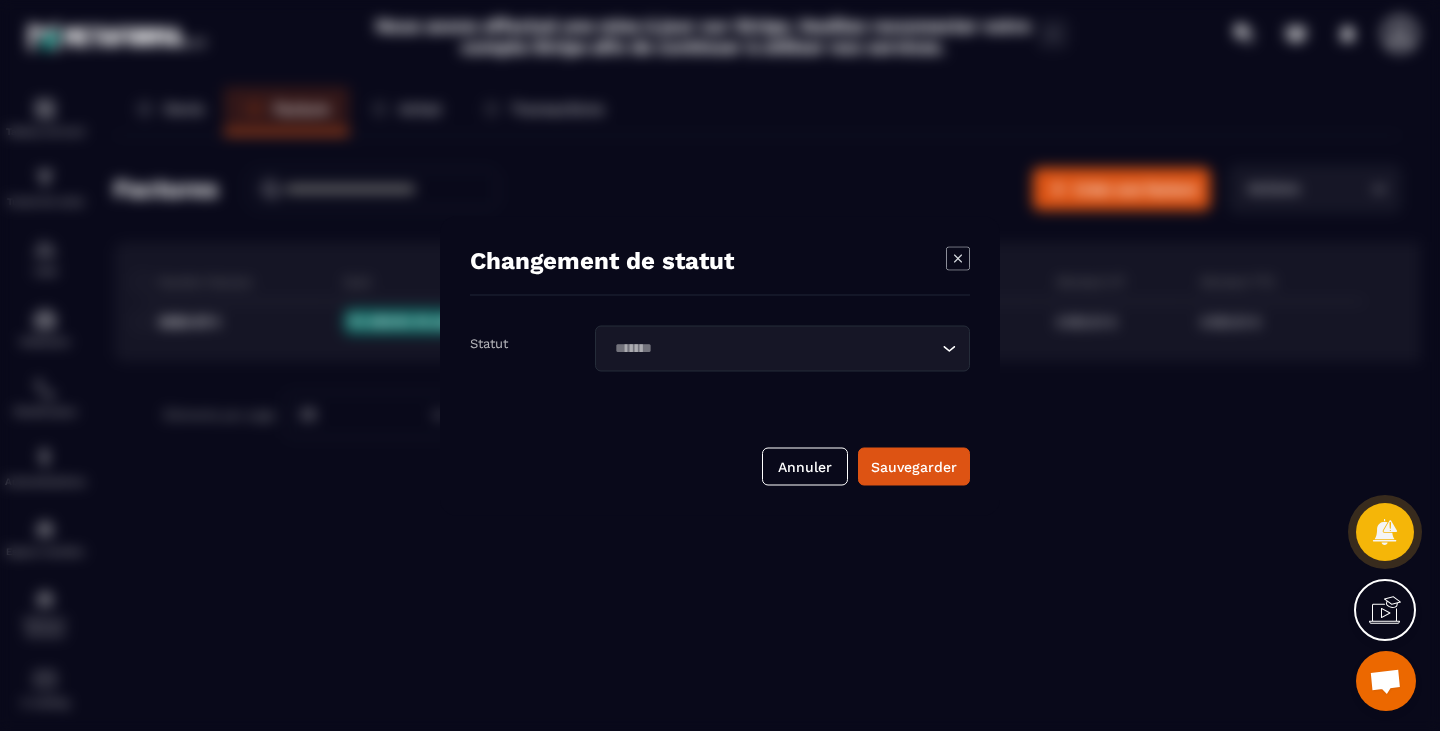 click 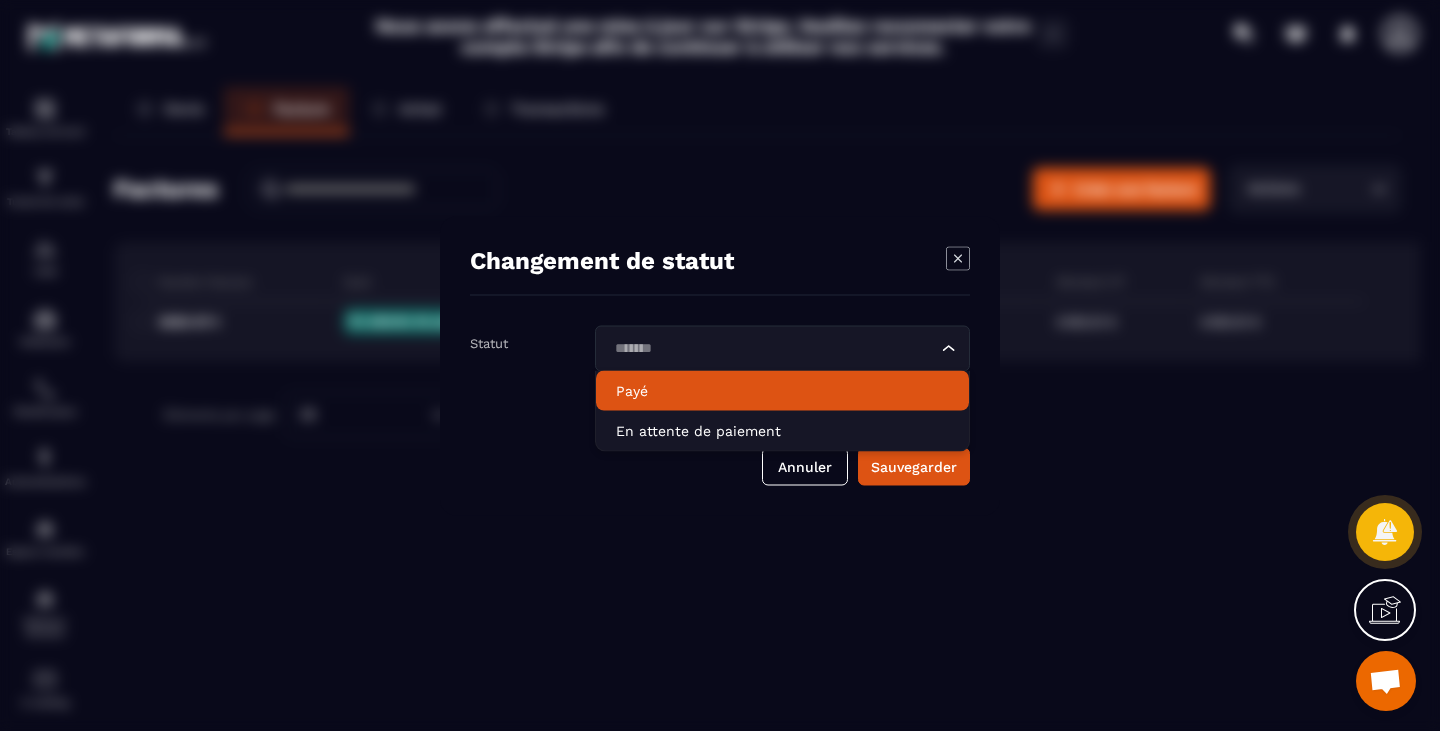 click on "Payé" 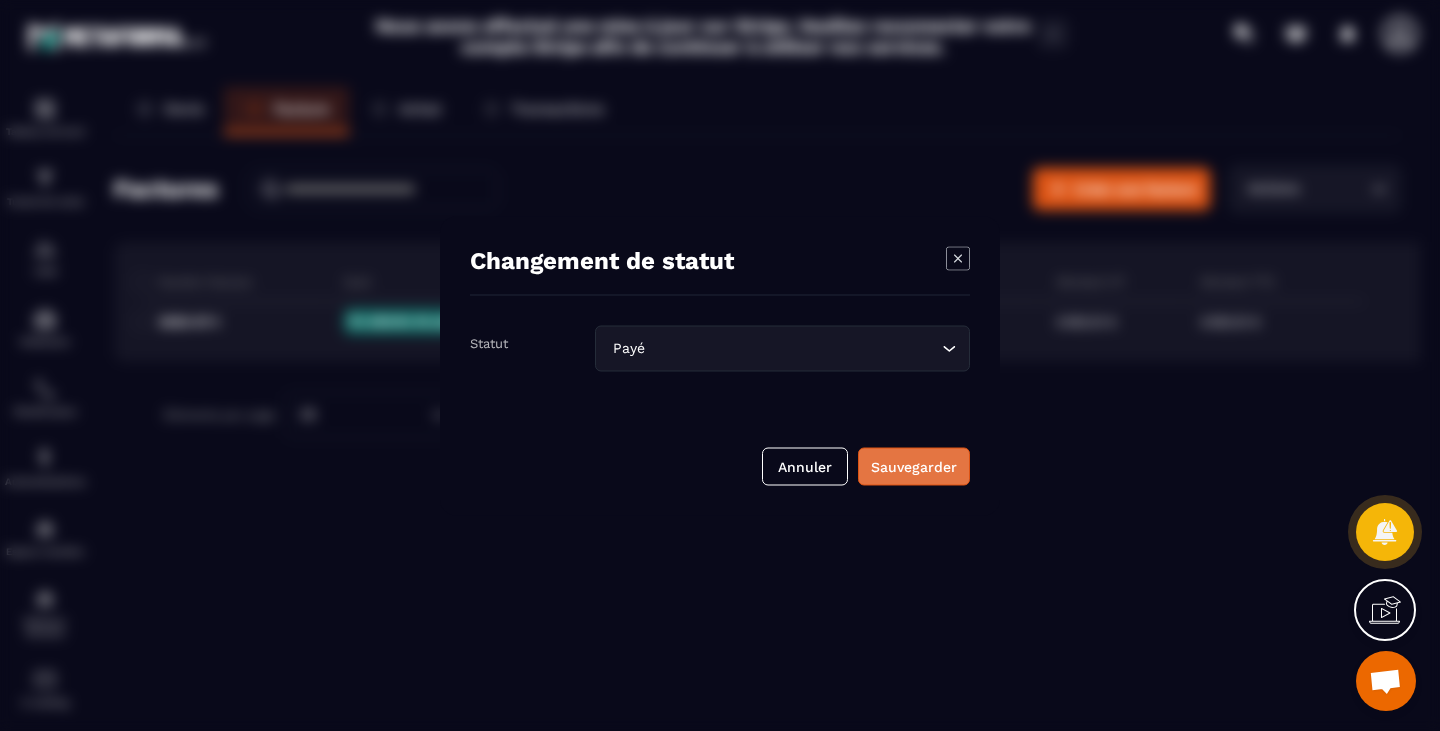 click on "Sauvegarder" at bounding box center [914, 466] 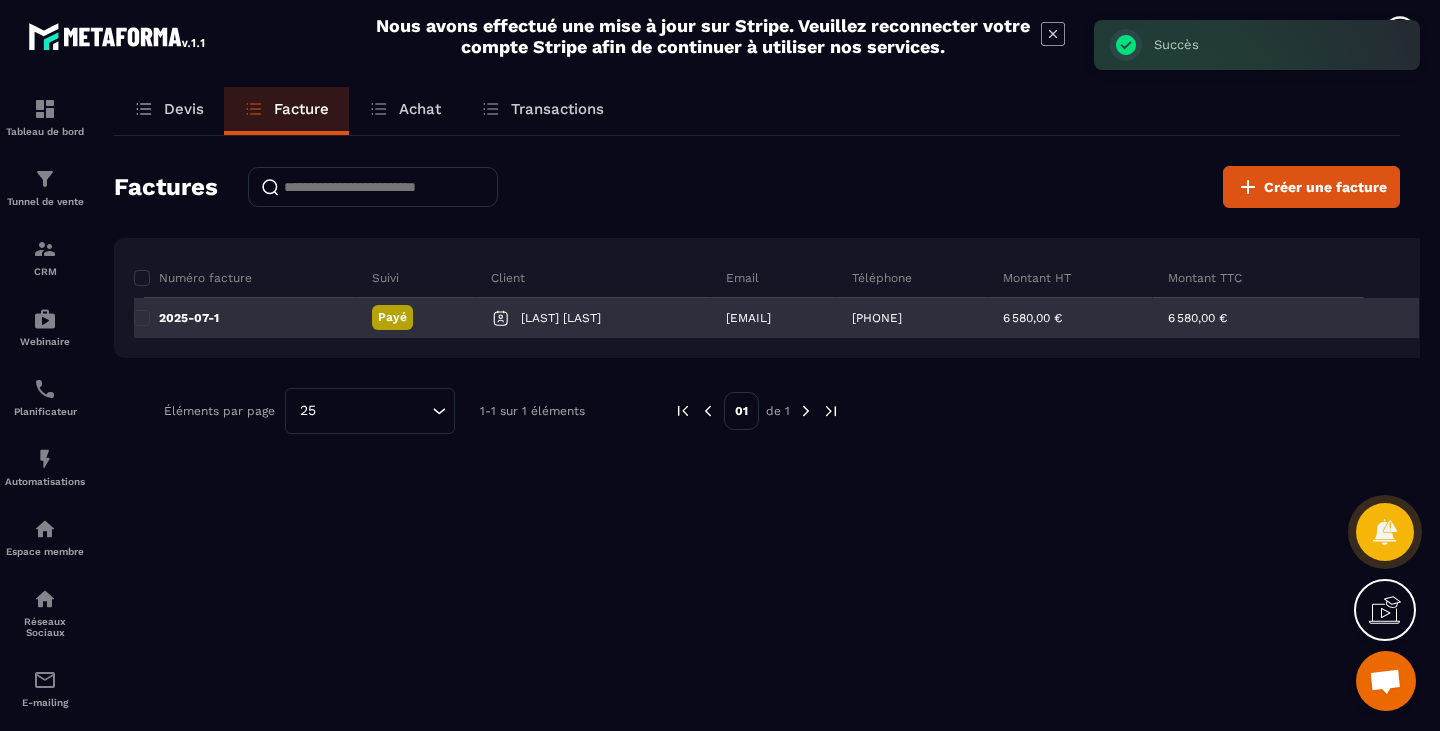 click on "[EMAIL]" at bounding box center [774, 318] 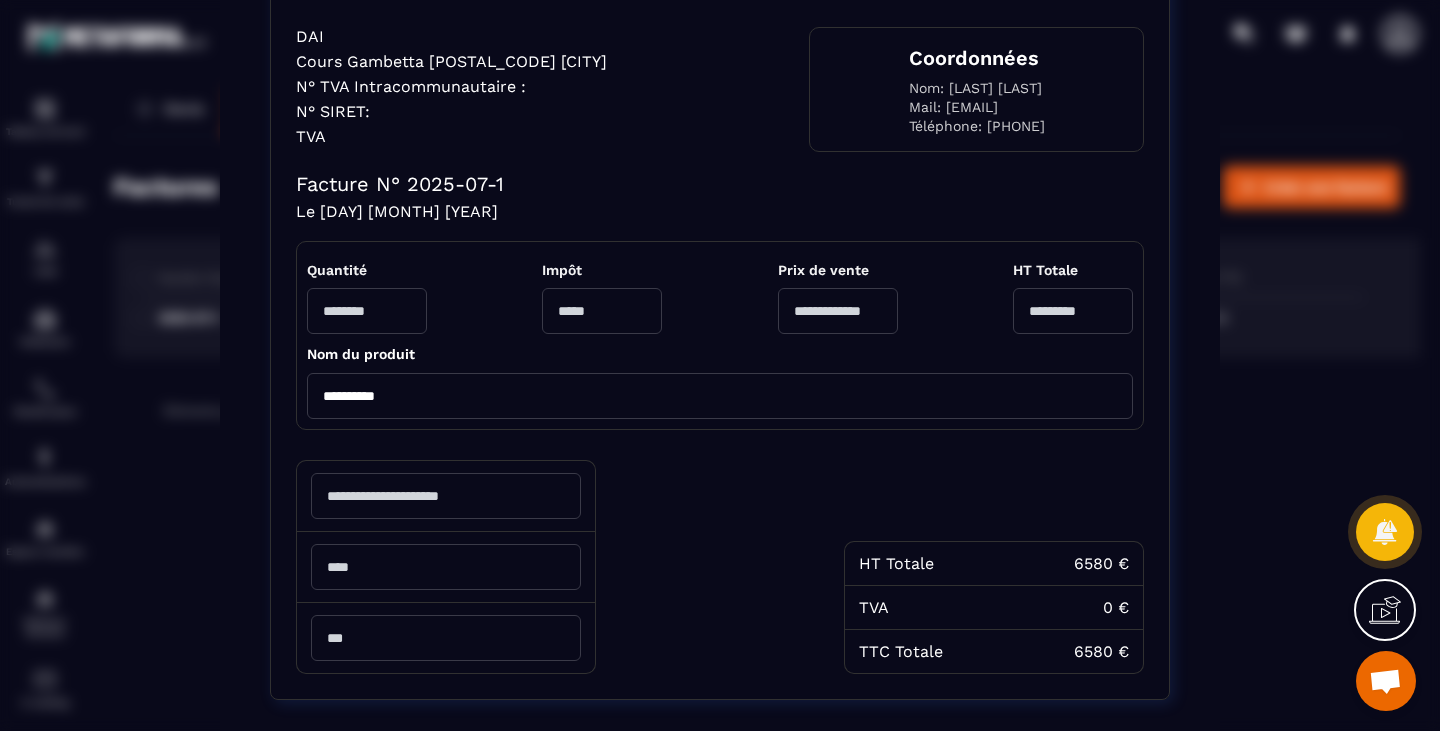 scroll, scrollTop: 300, scrollLeft: 0, axis: vertical 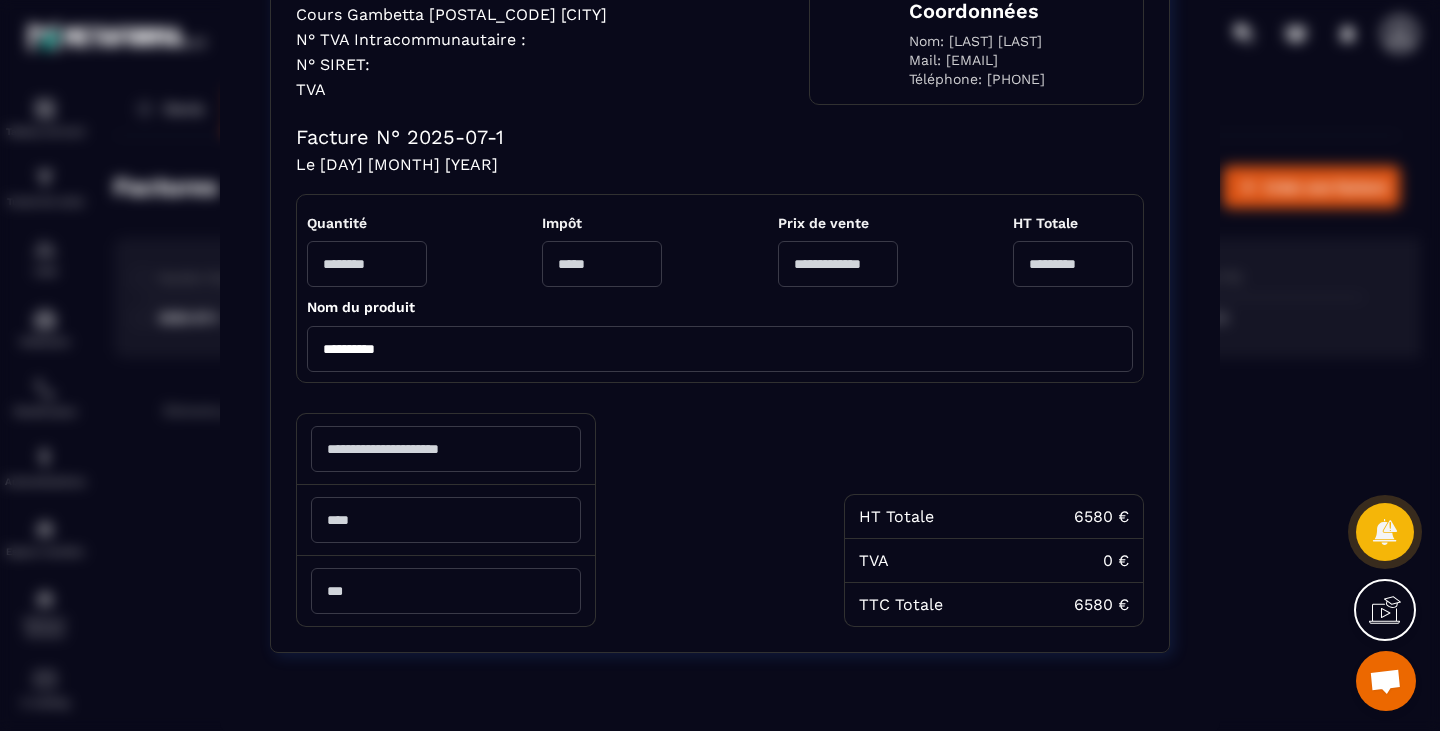 click on "**********" 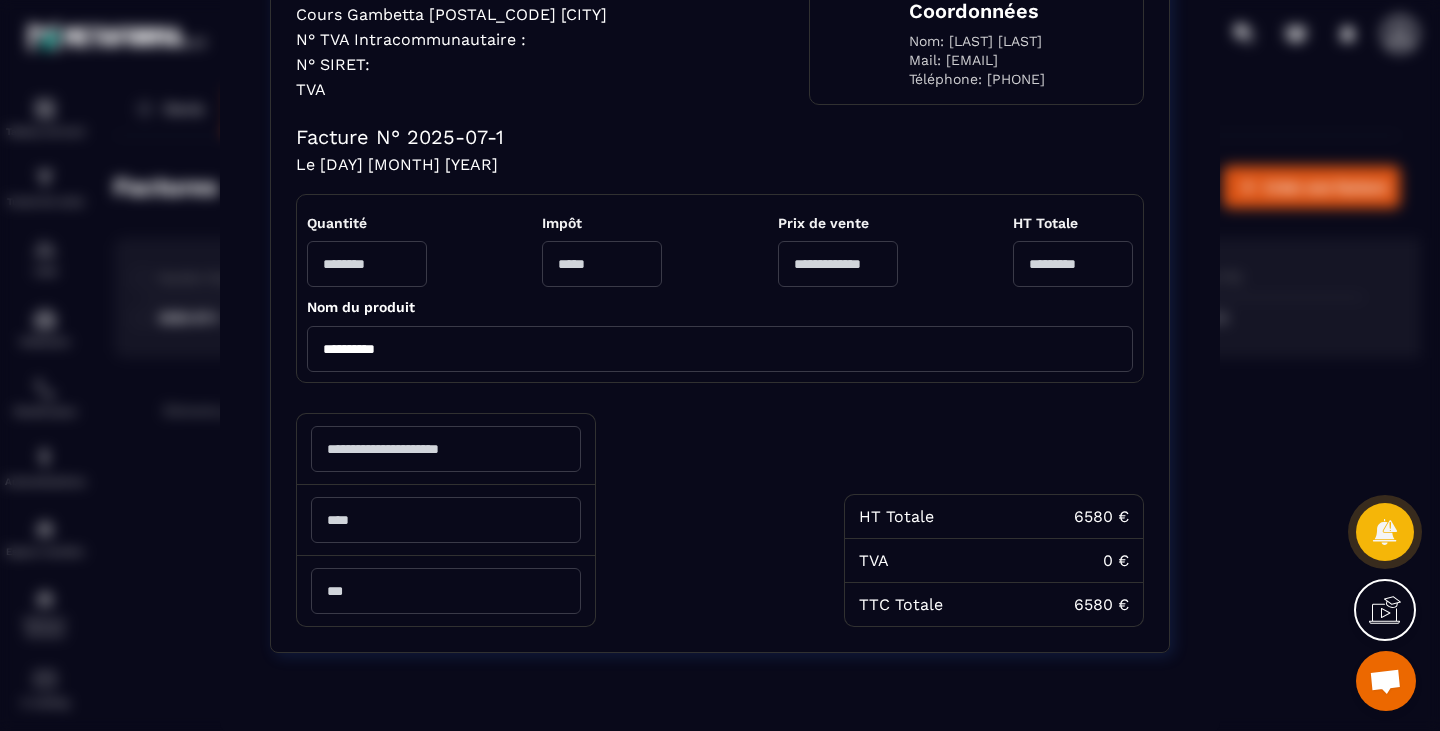 click on "**********" at bounding box center (720, 216) 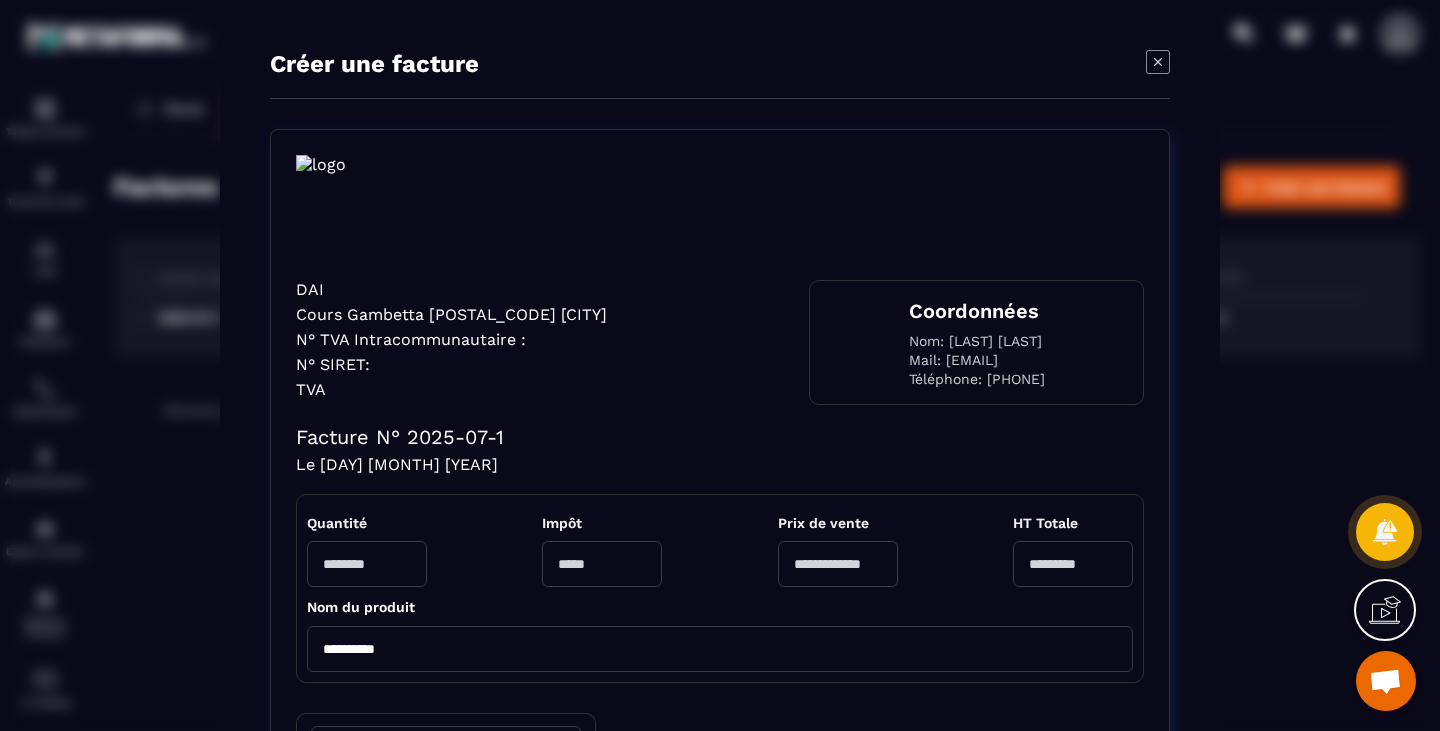 click 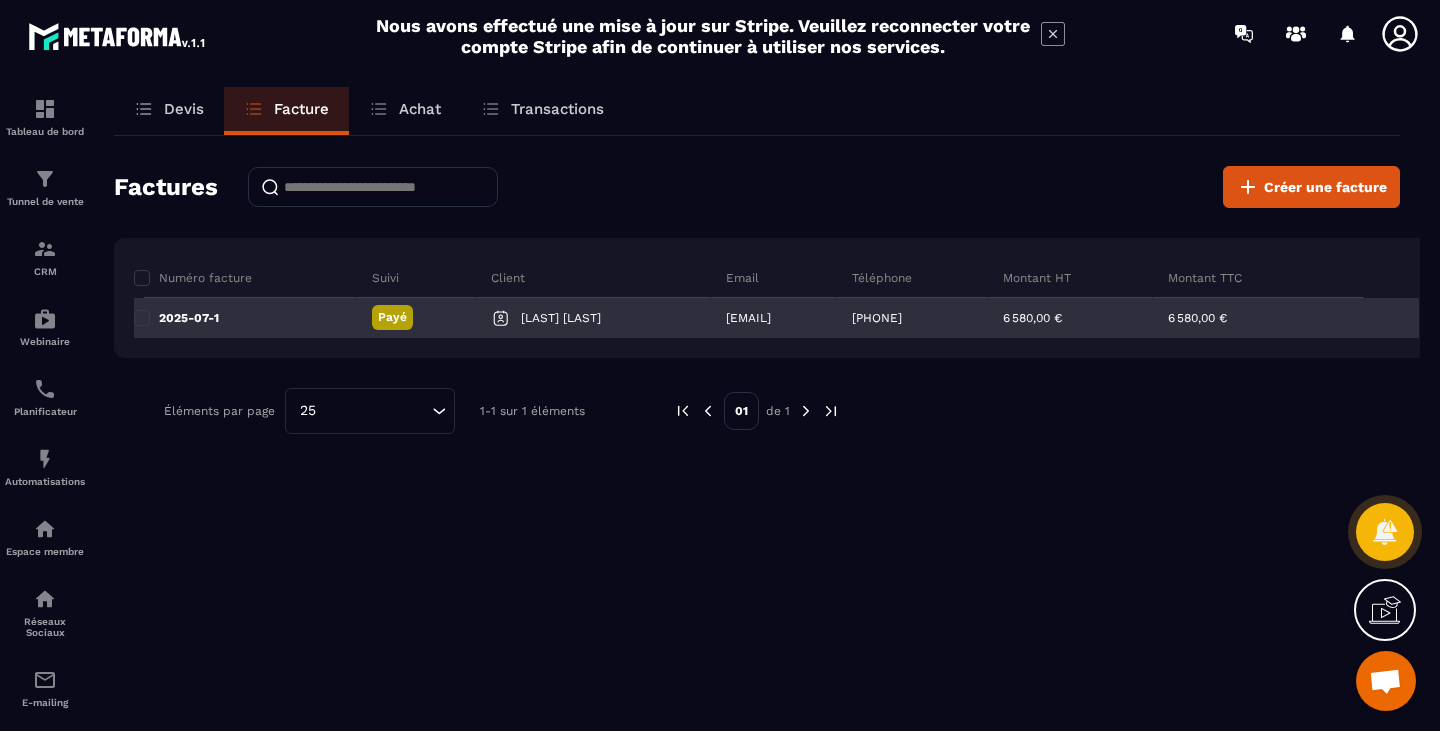 click on "Payé" at bounding box center (392, 317) 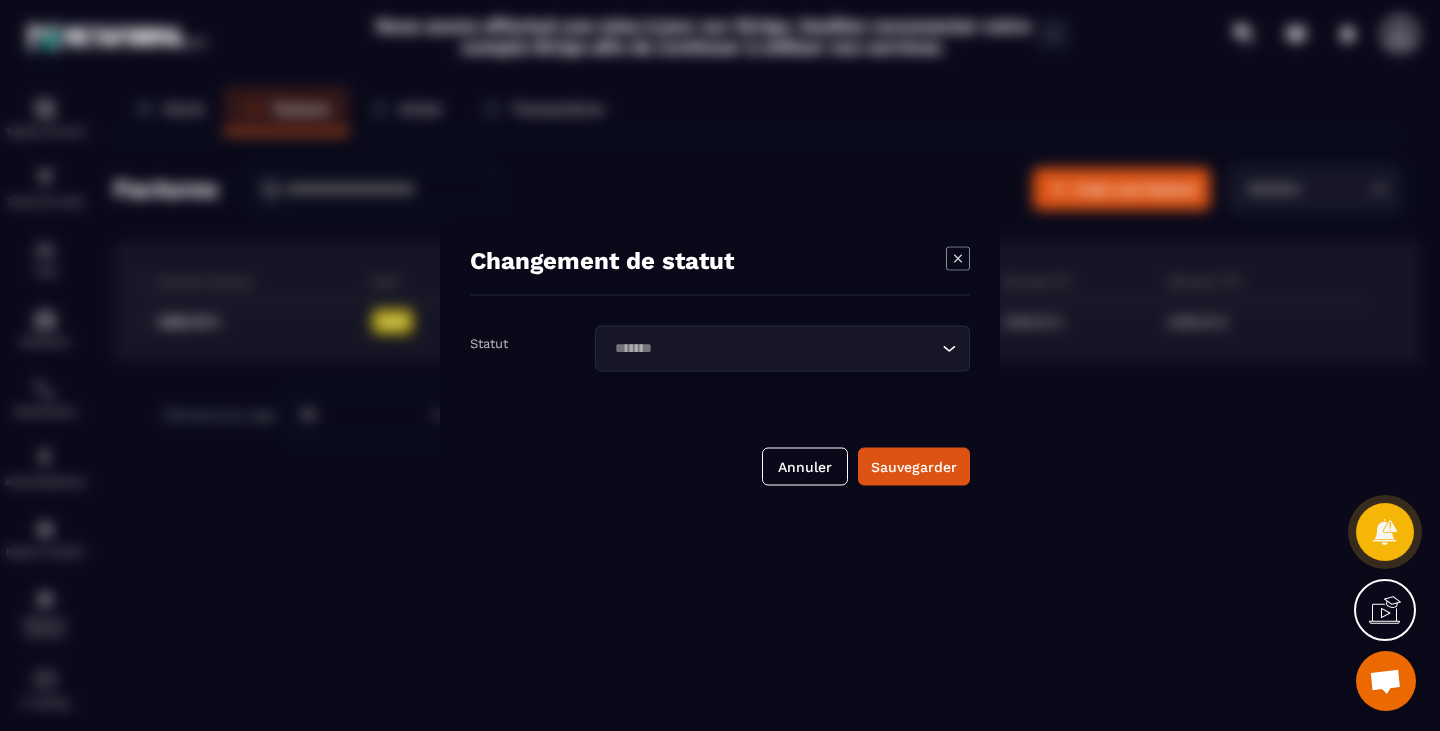click 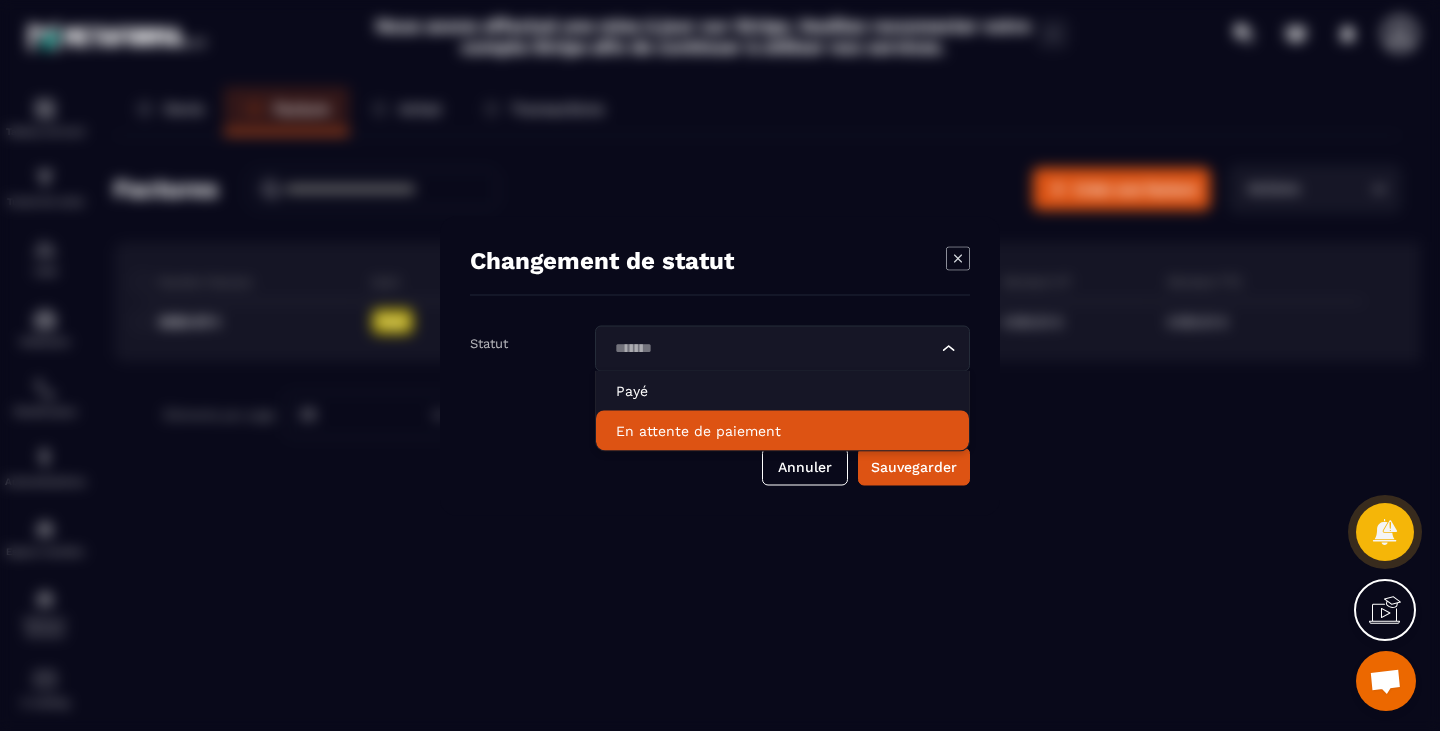 click on "En attente de paiement" 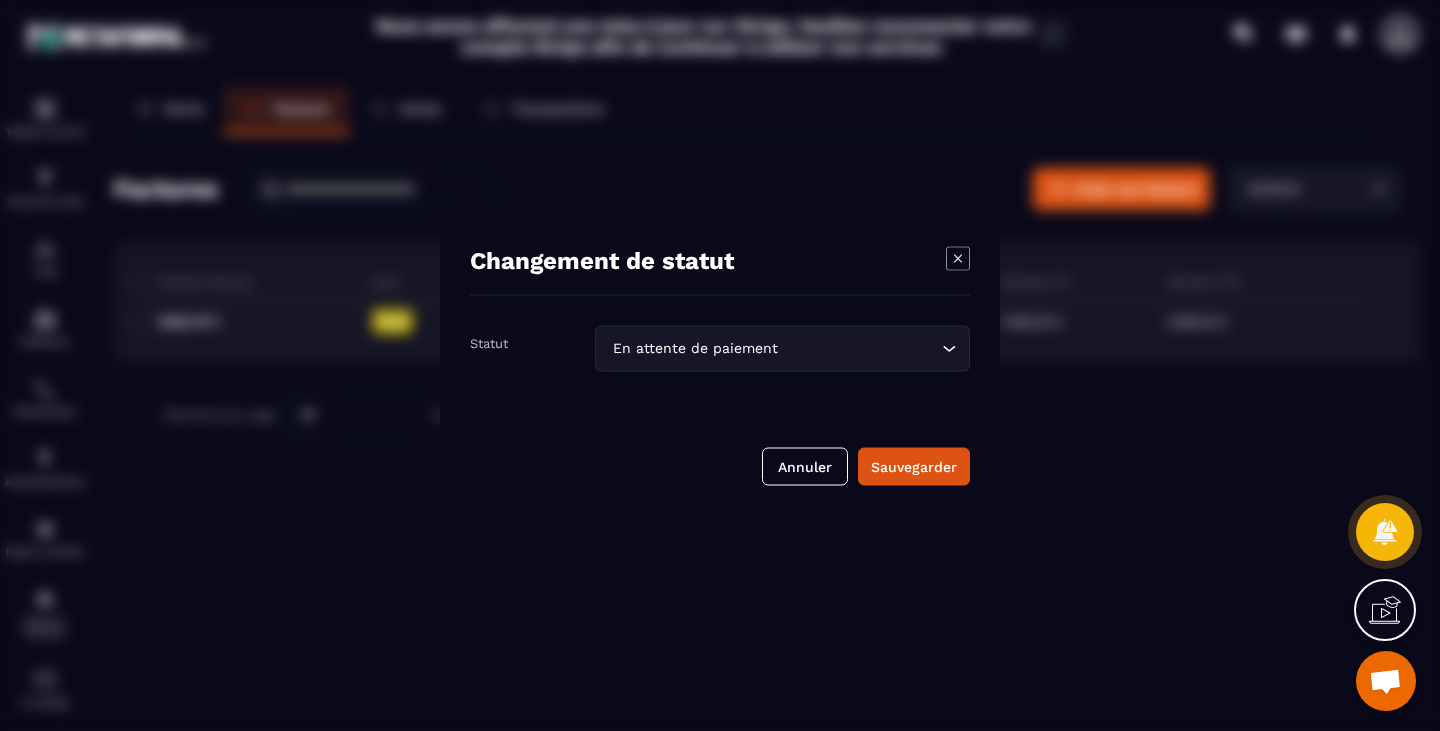 click on "Changement de statut Statut En attente de paiement Loading... Annuler Sauvegarder" at bounding box center [720, 365] 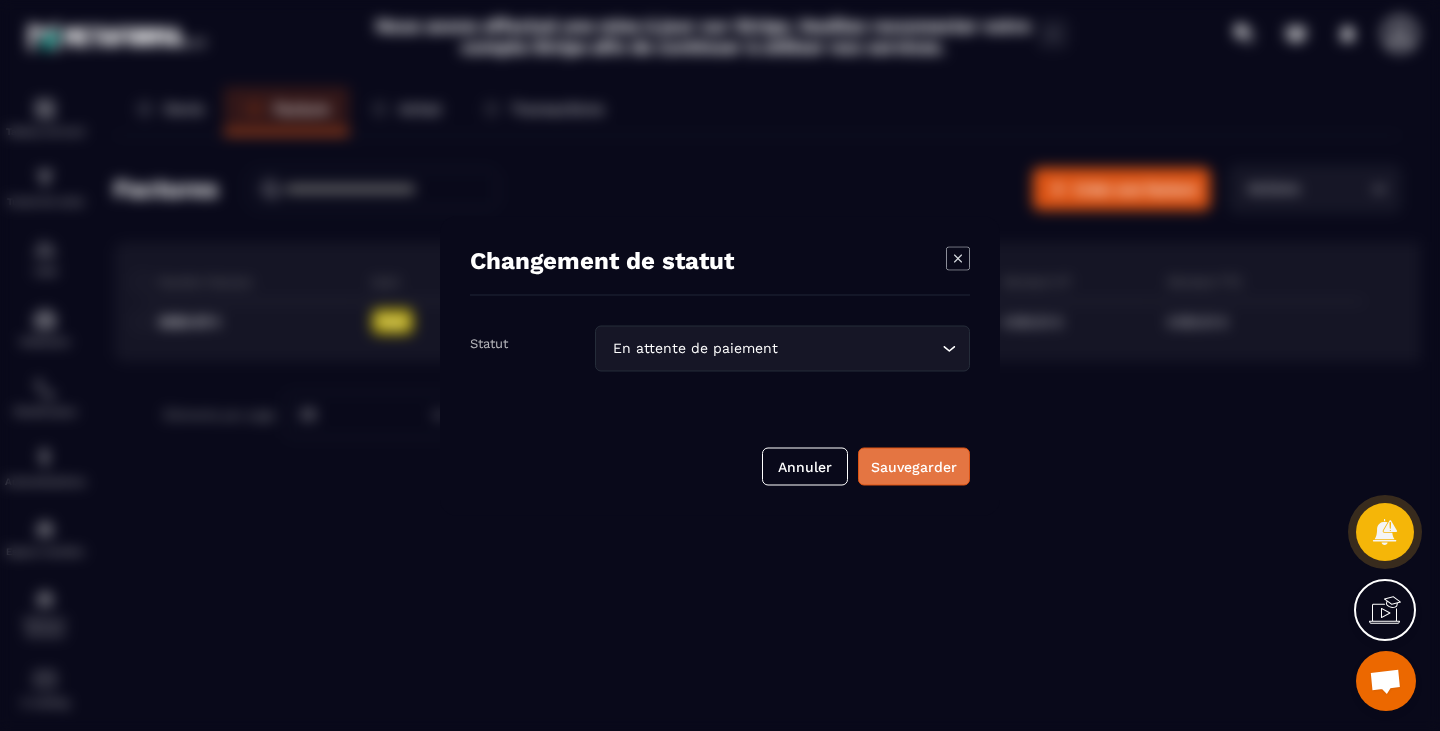 click on "Sauvegarder" at bounding box center [914, 466] 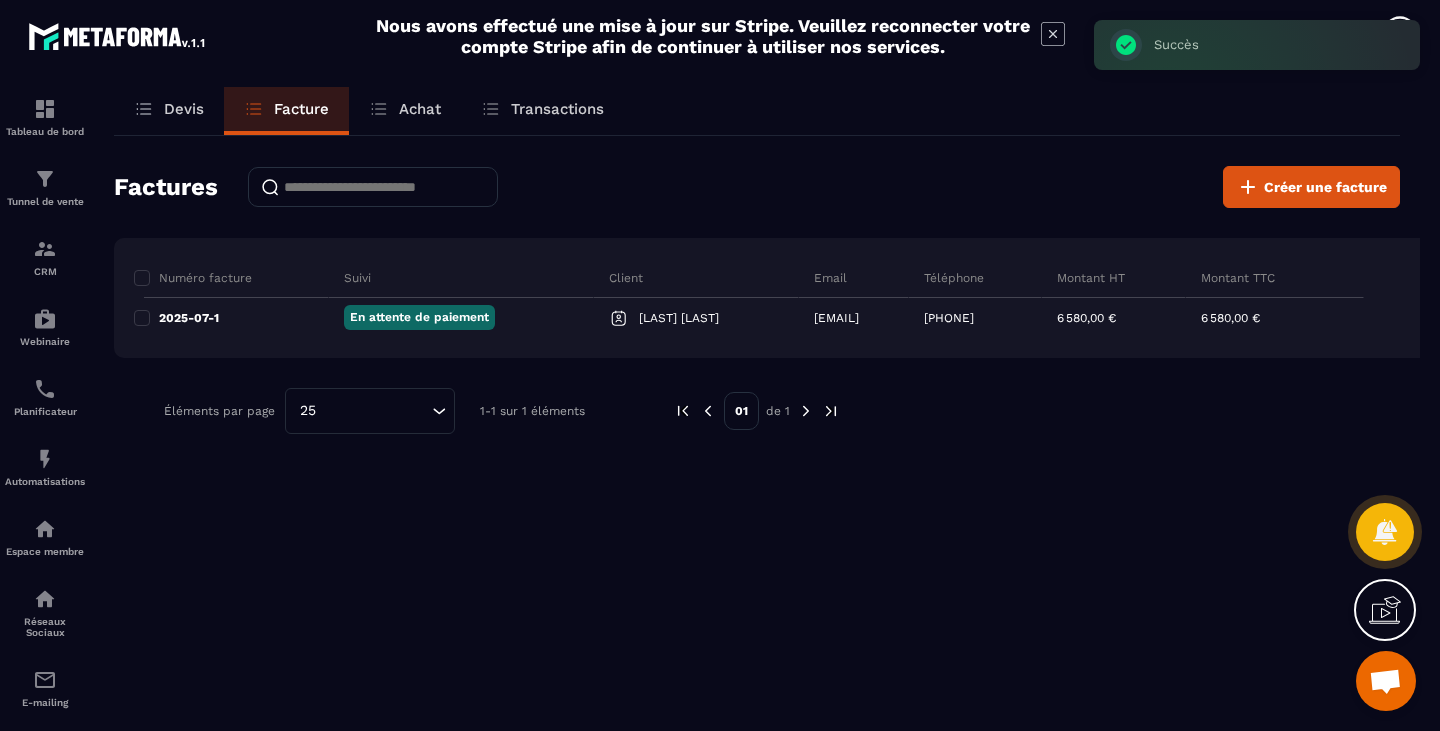 click on "Achat" at bounding box center (420, 109) 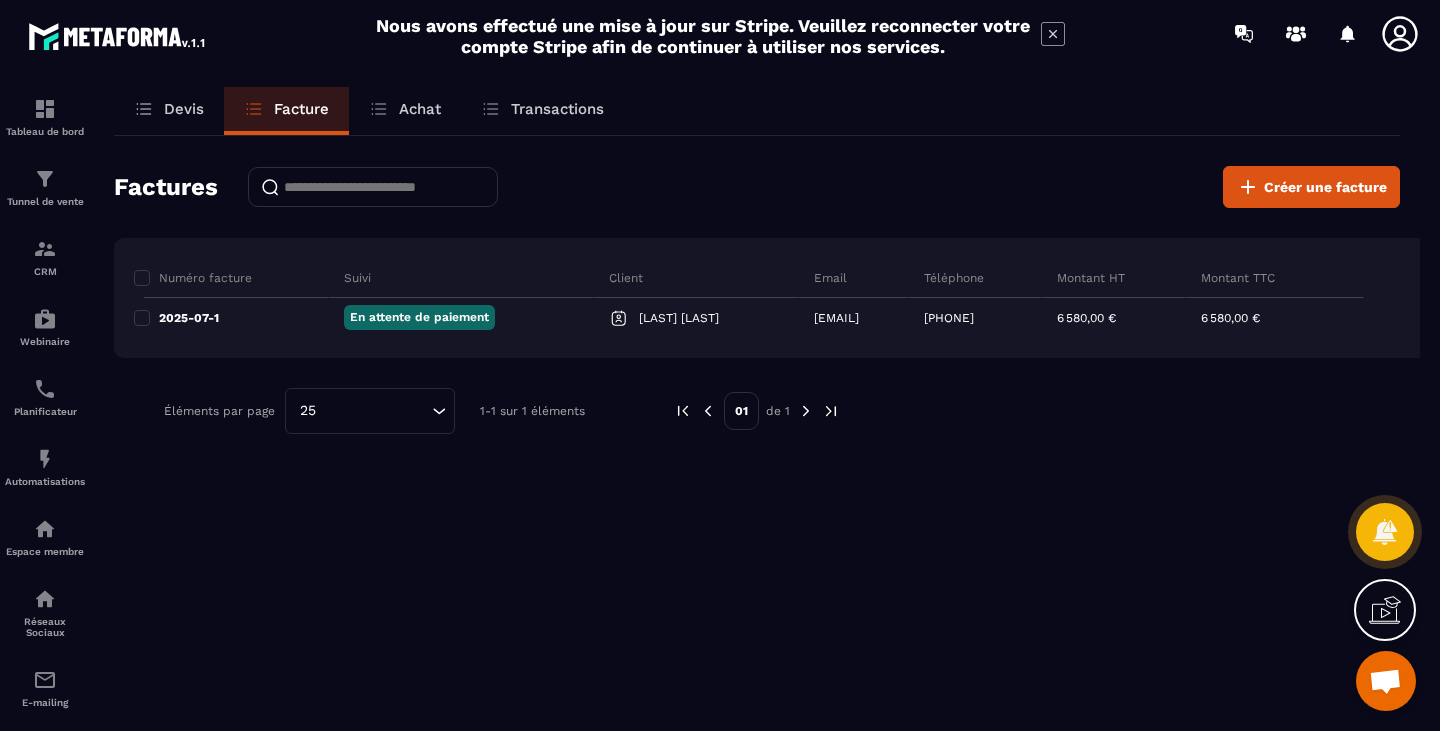 click on "Achat" at bounding box center [420, 109] 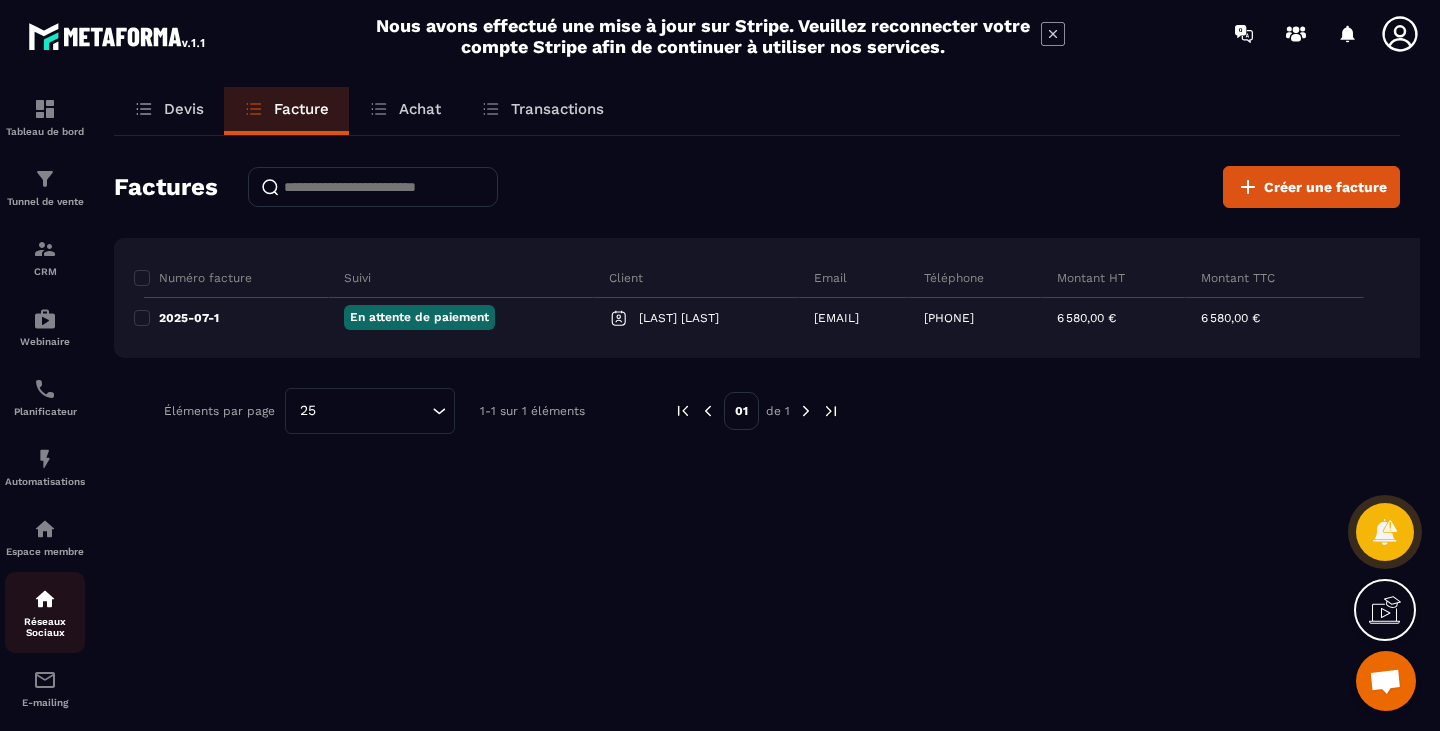 click on "Réseaux Sociaux" at bounding box center (45, 612) 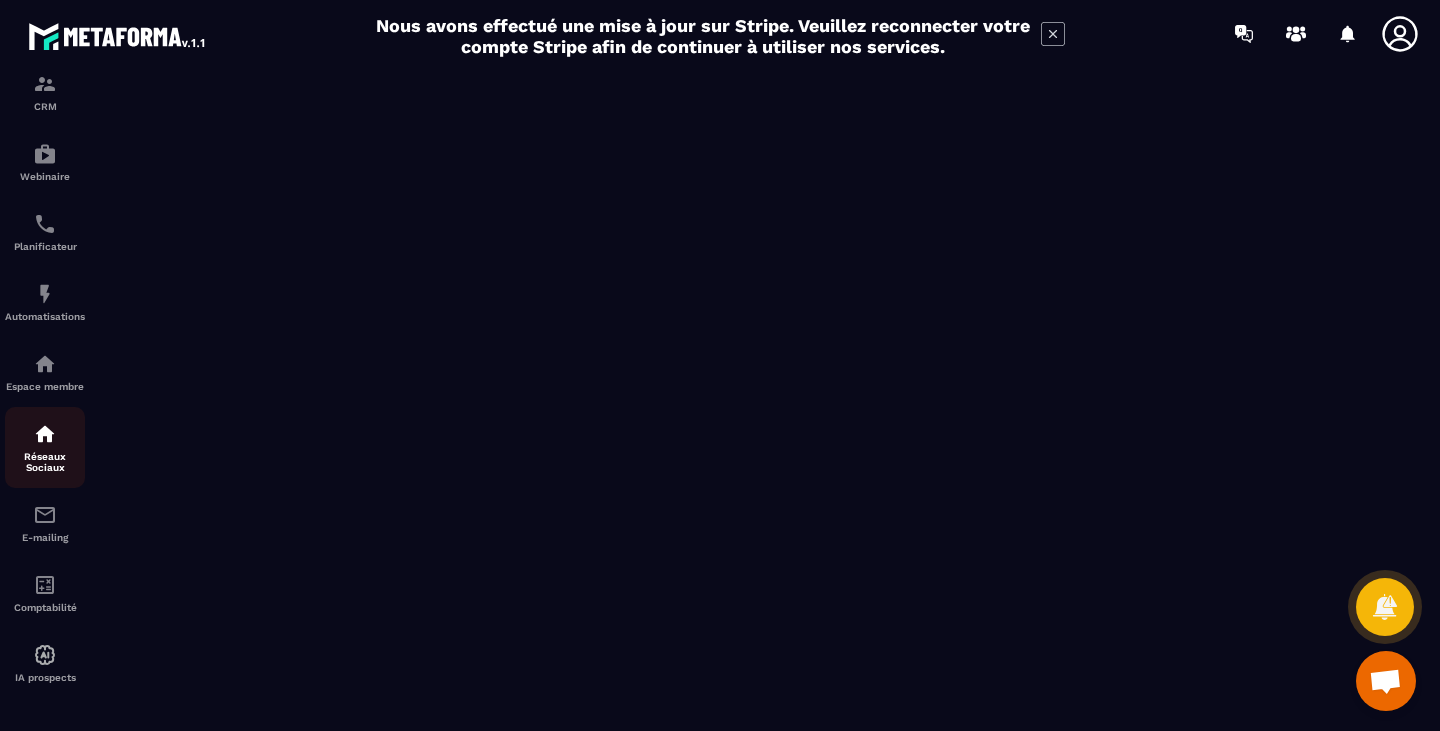 scroll, scrollTop: 177, scrollLeft: 0, axis: vertical 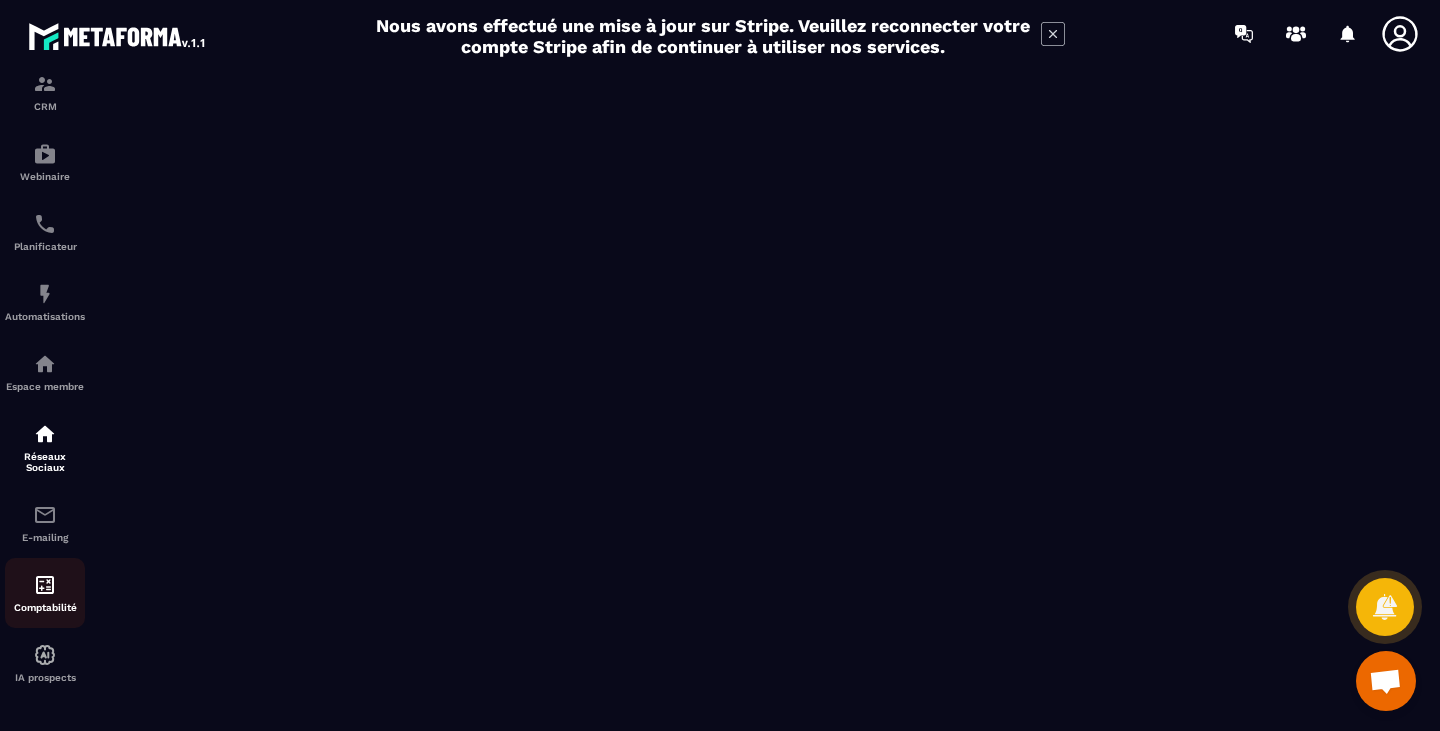 click on "Comptabilité" at bounding box center (45, 593) 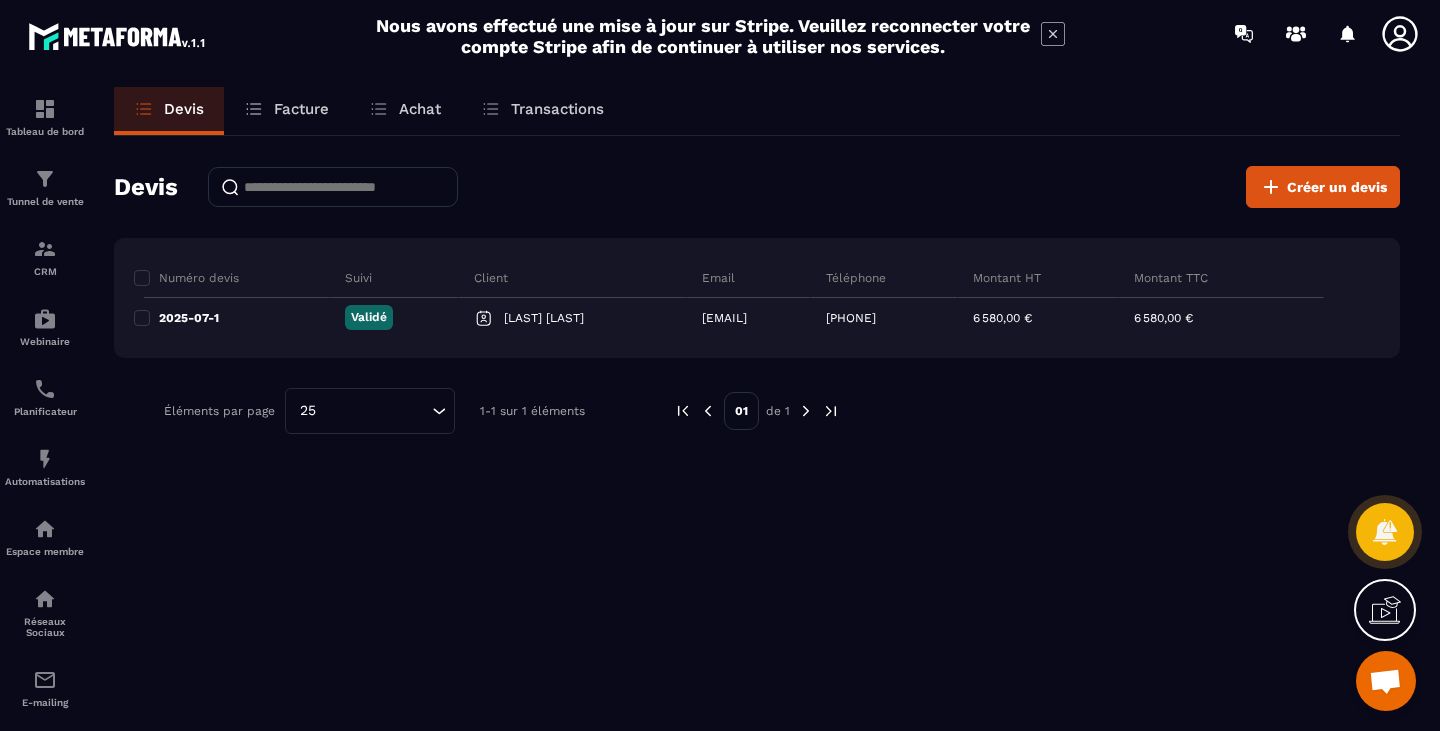 click on "Nous avons effectué une mise à jour sur Stripe. Veuillez reconnecter votre compte Stripe afin de continuer à utiliser nos services." at bounding box center [720, 36] 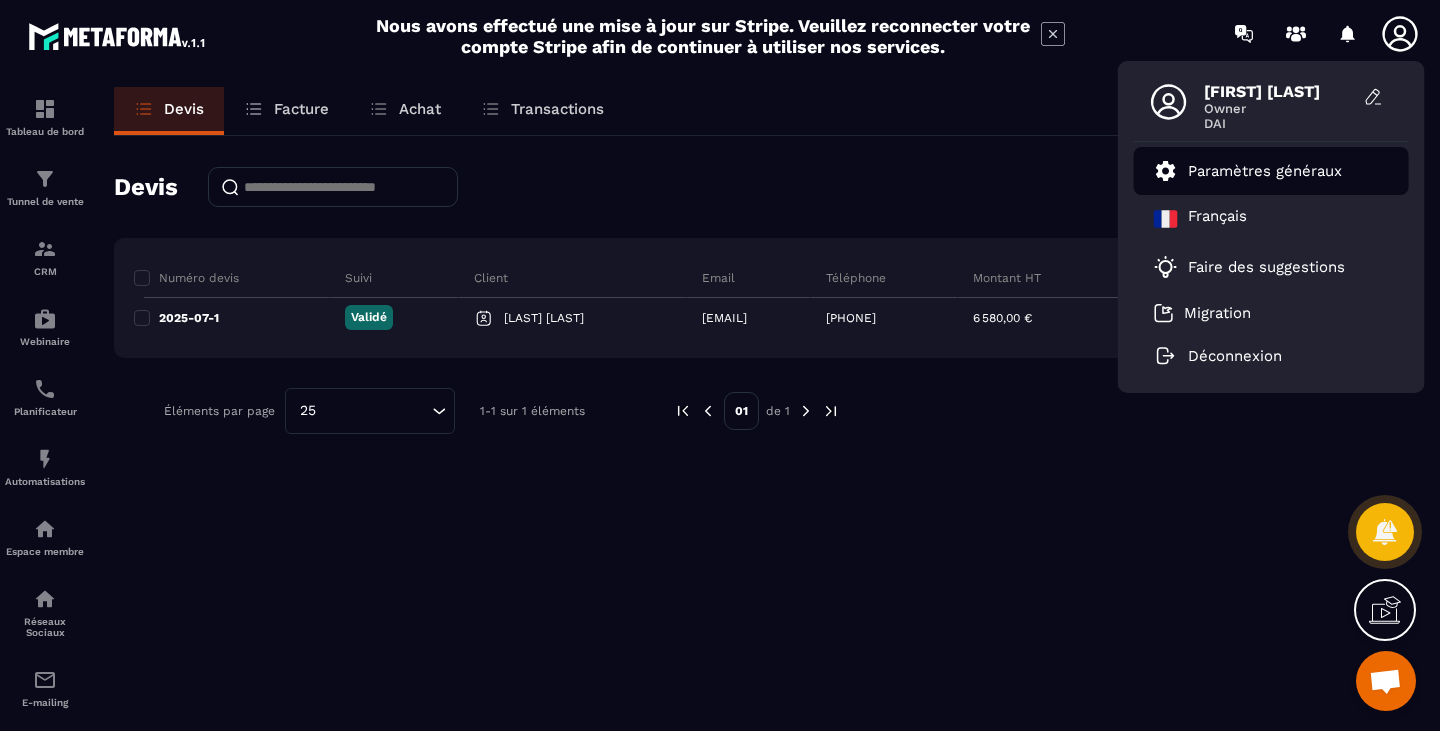 click on "Paramètres généraux" at bounding box center (1265, 171) 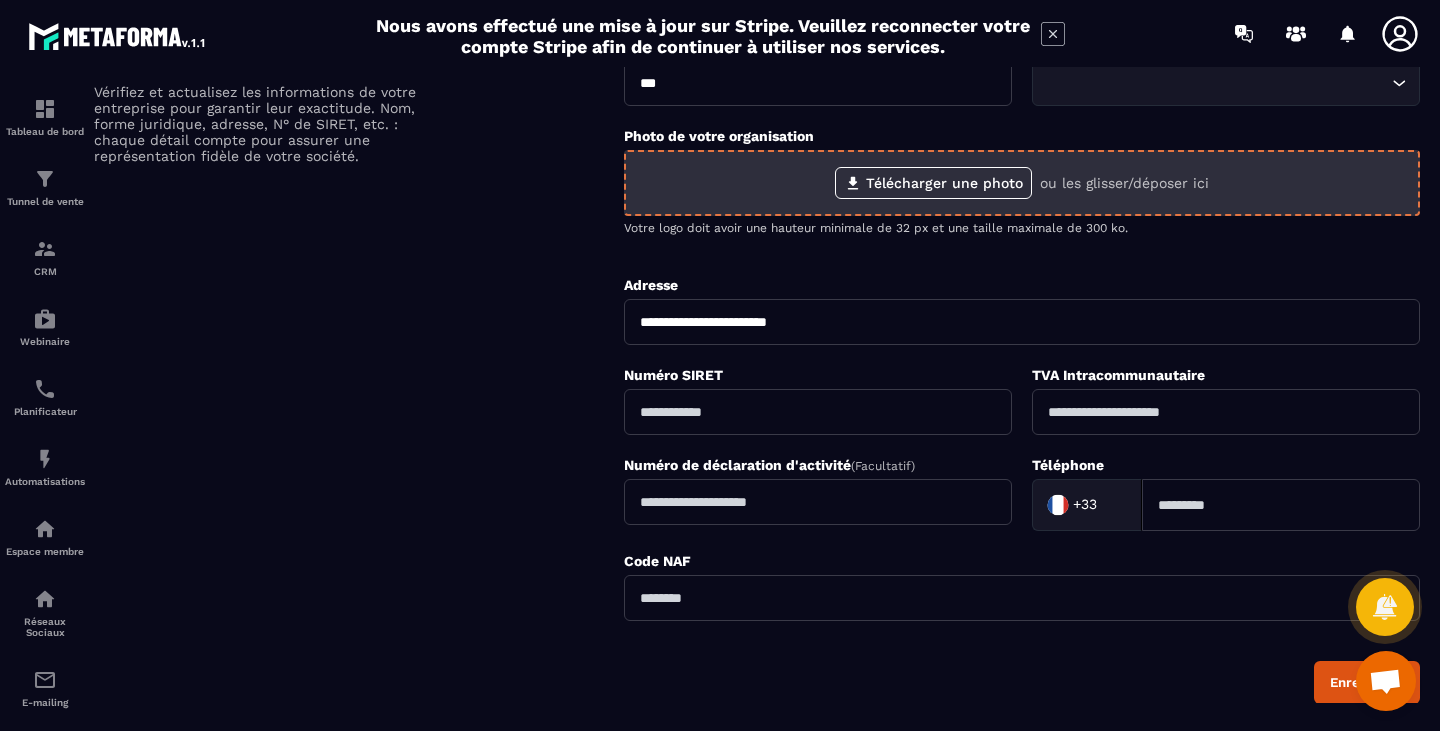 scroll, scrollTop: 0, scrollLeft: 0, axis: both 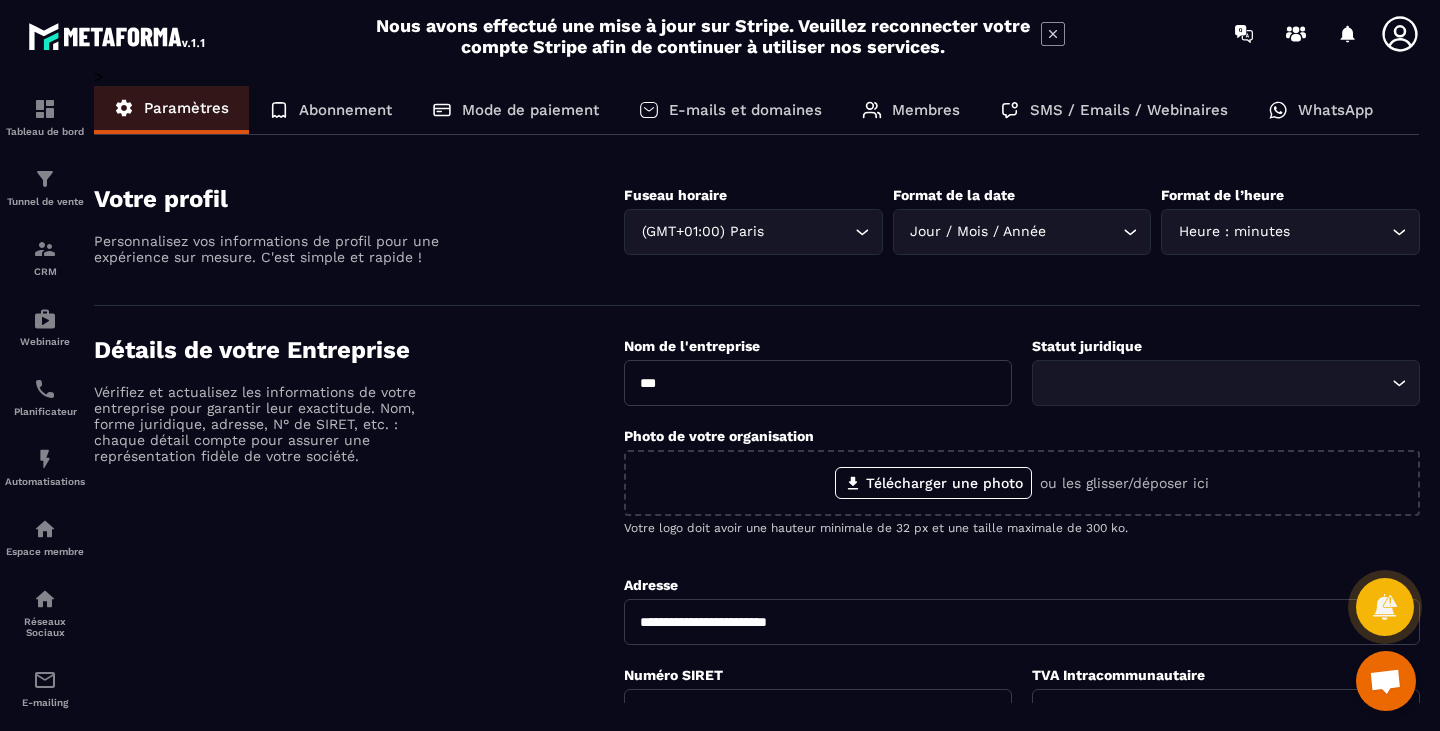 click on "Abonnement" 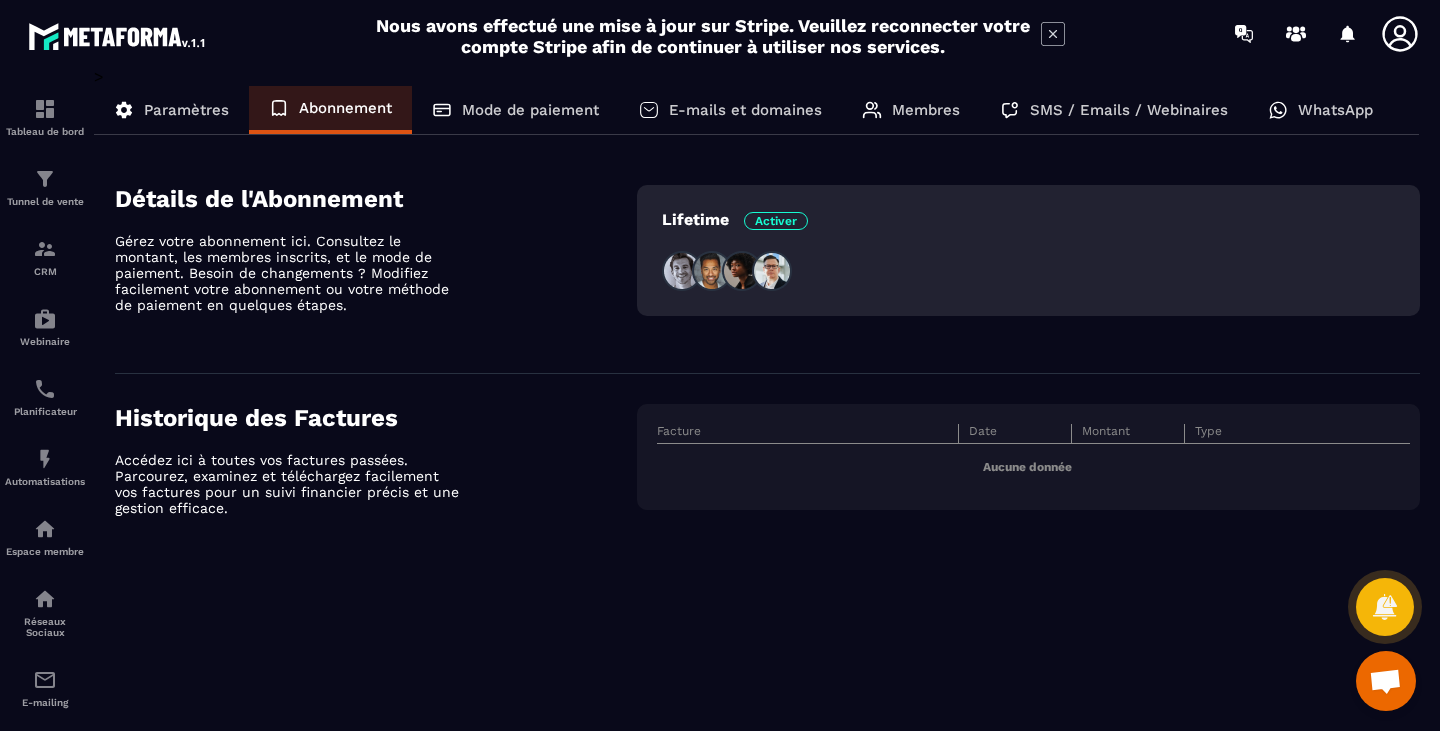 click on "Activer" at bounding box center [776, 221] 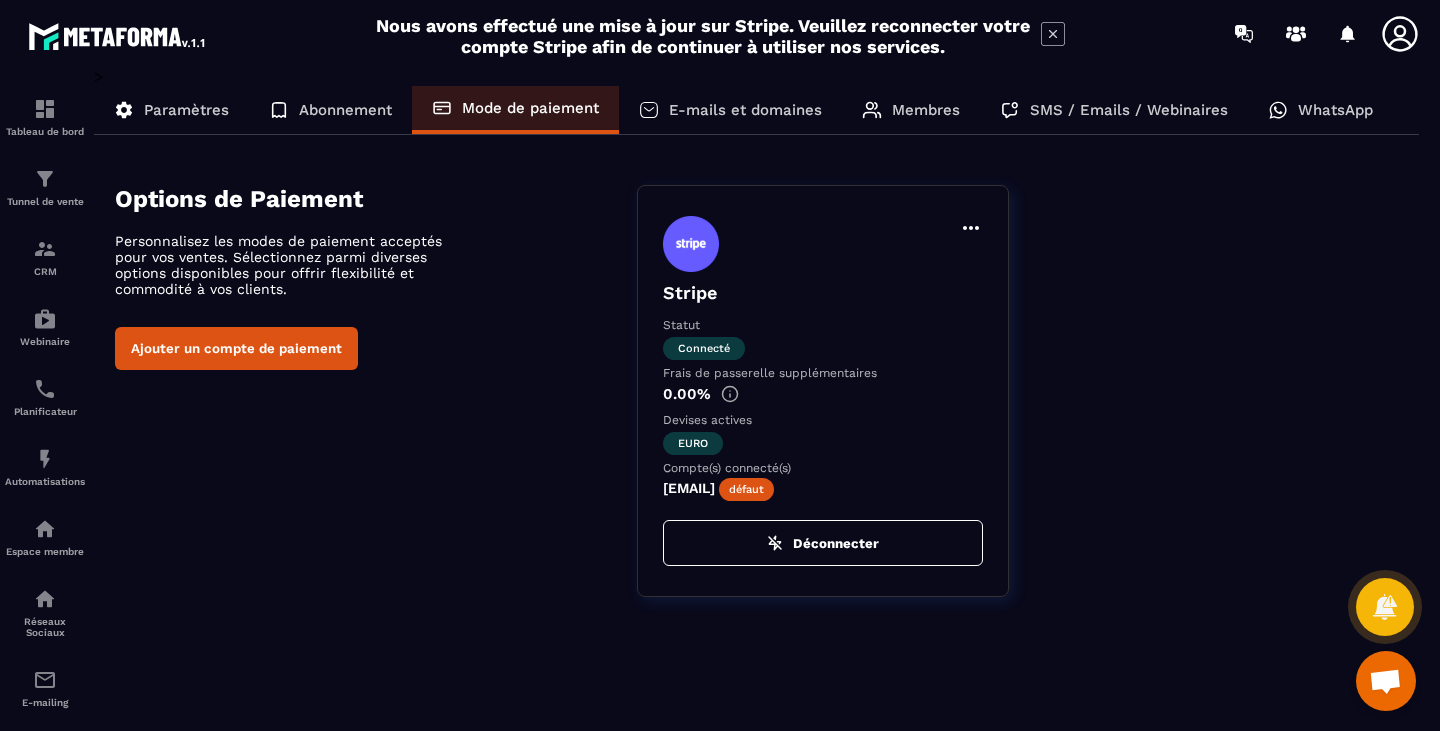 click on "E-mails et domaines" at bounding box center [745, 110] 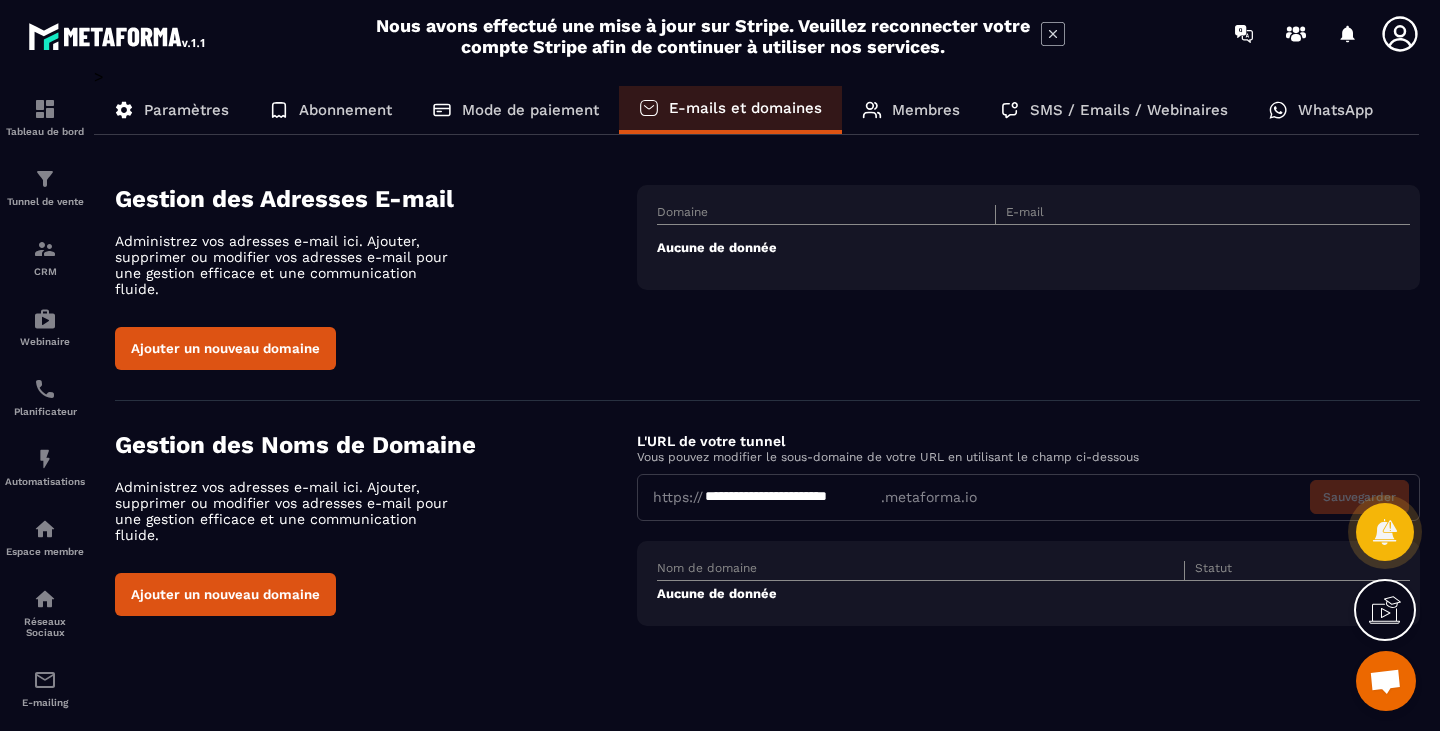 click on "Membres" 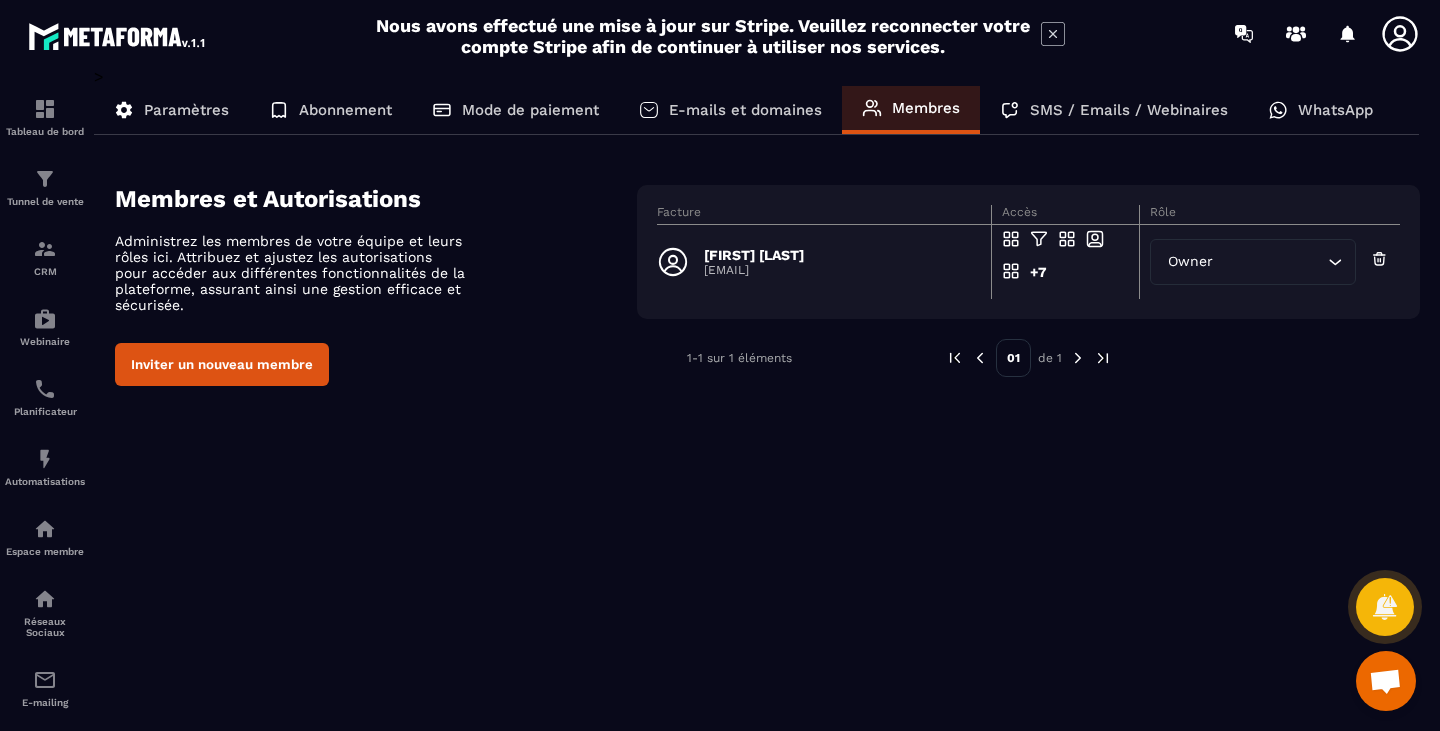 click on "[FIRST] [LAST] [EMAIL]" at bounding box center (818, 262) 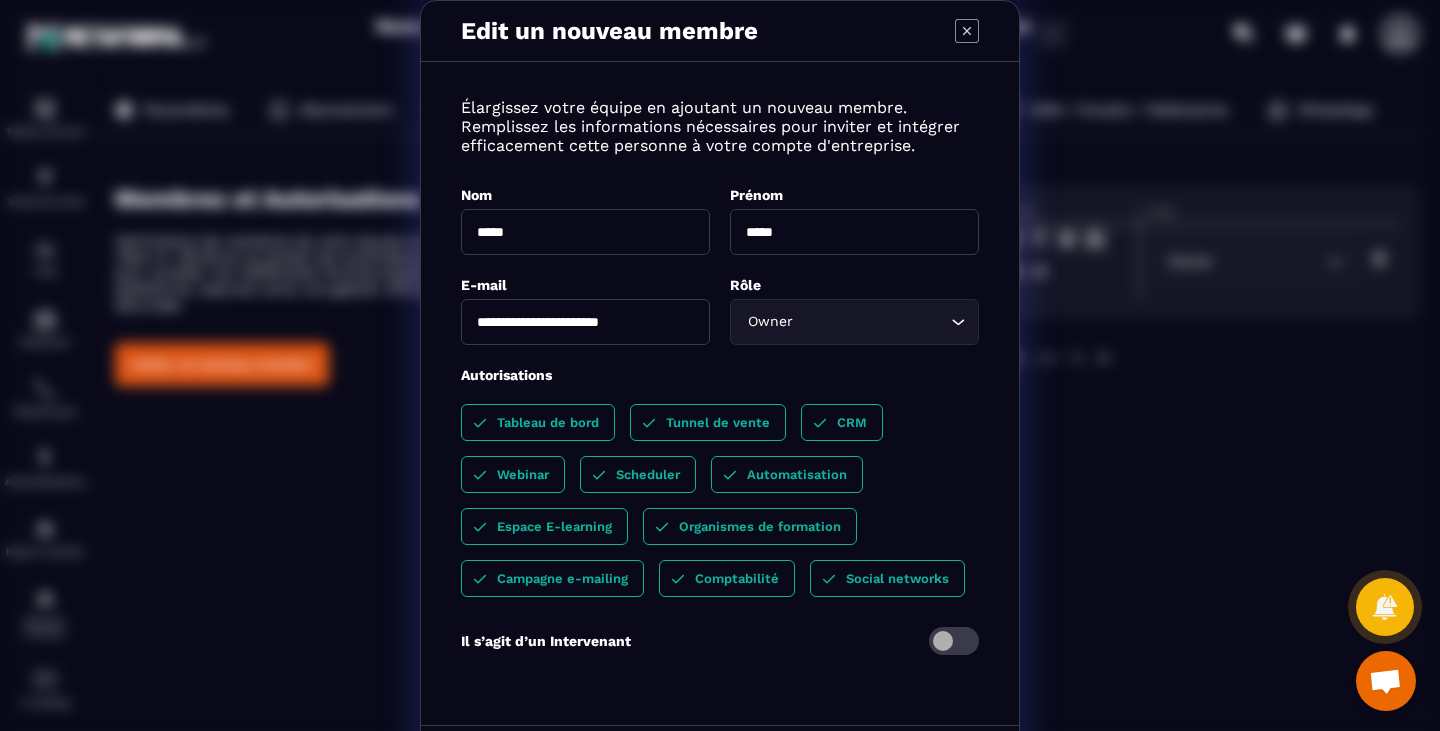 scroll, scrollTop: 80, scrollLeft: 0, axis: vertical 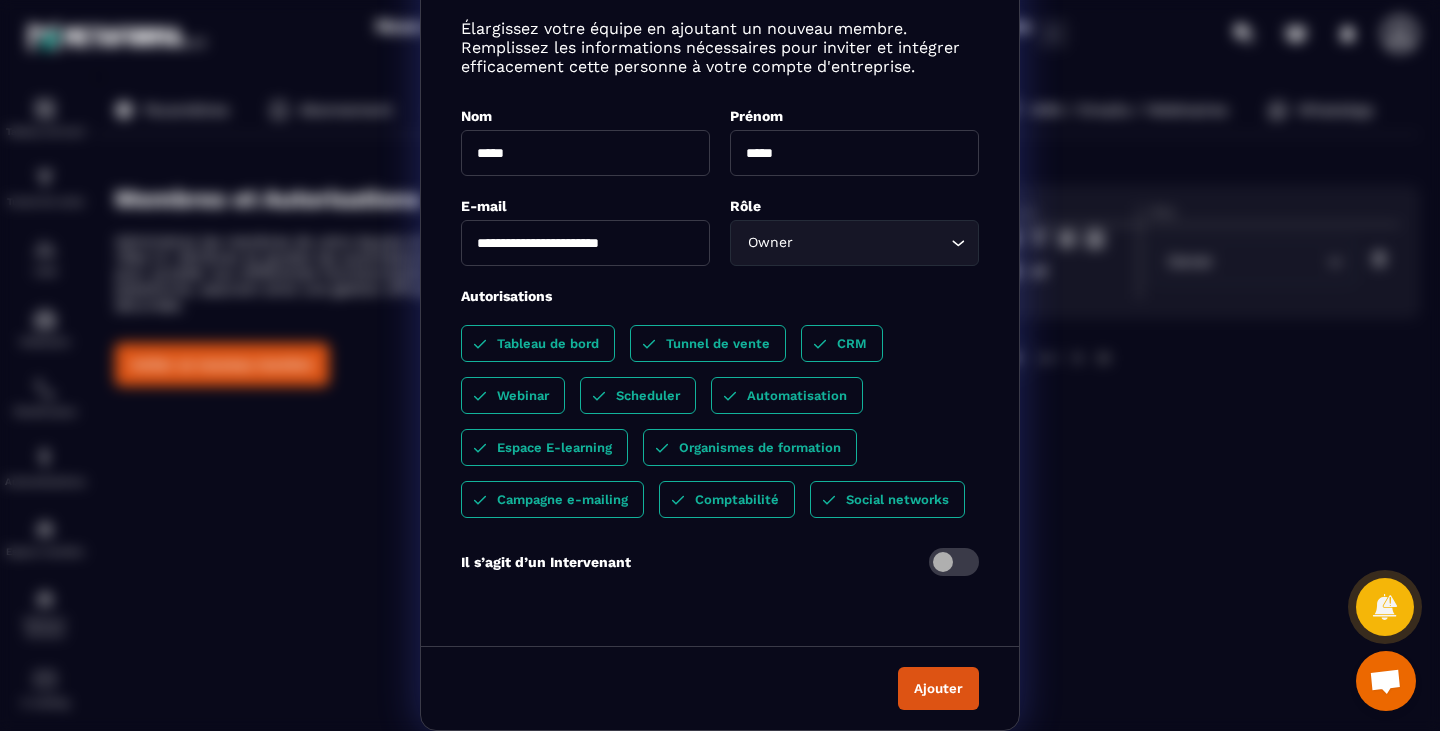 click on "**********" at bounding box center [720, 326] 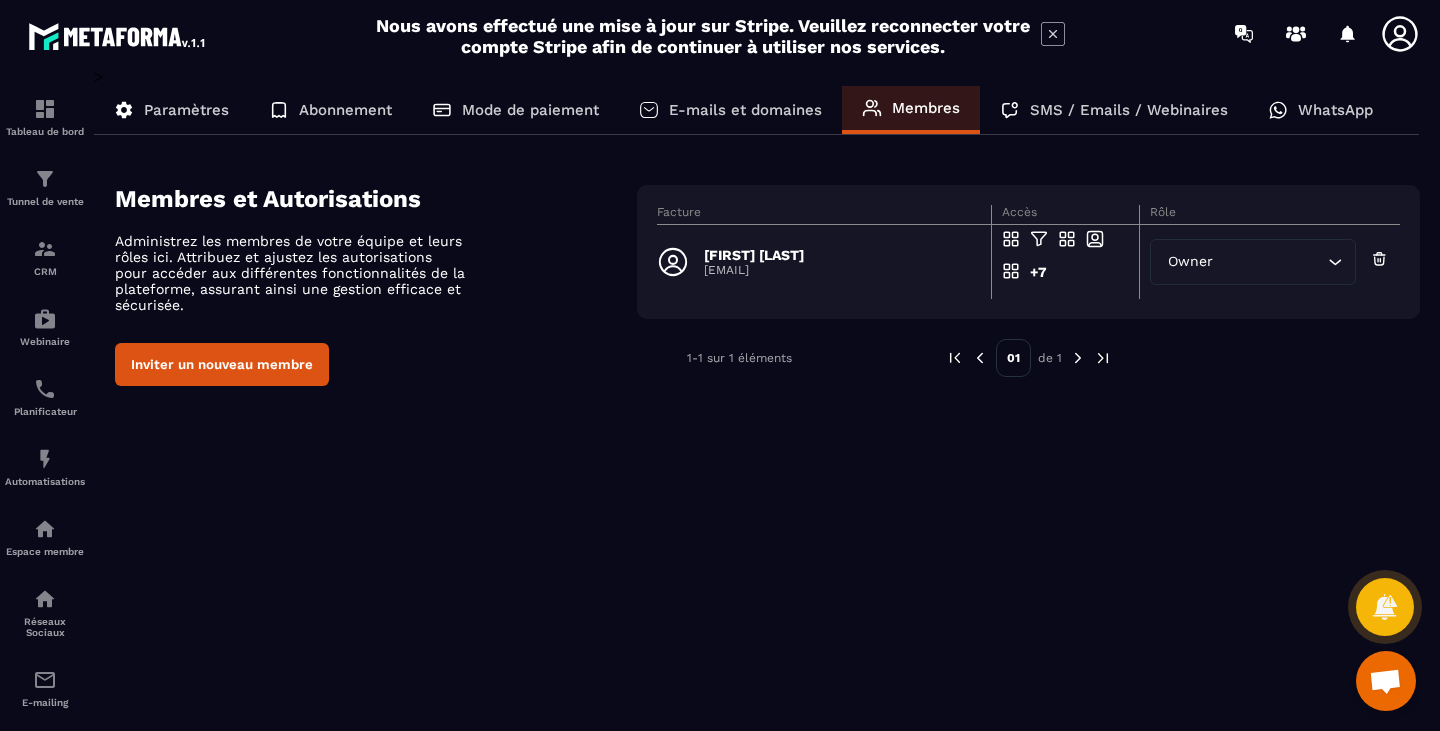 click on "SMS / Emails / Webinaires" 